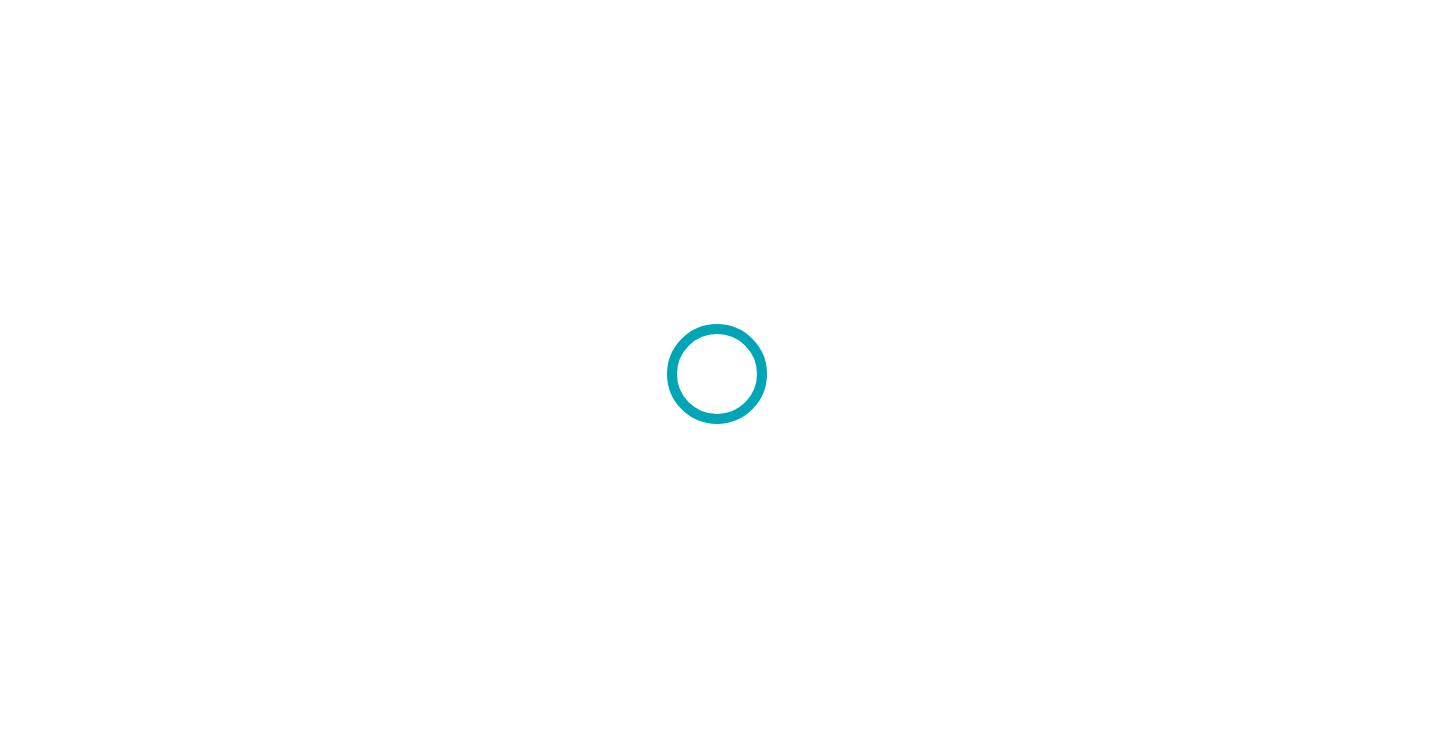 scroll, scrollTop: 0, scrollLeft: 0, axis: both 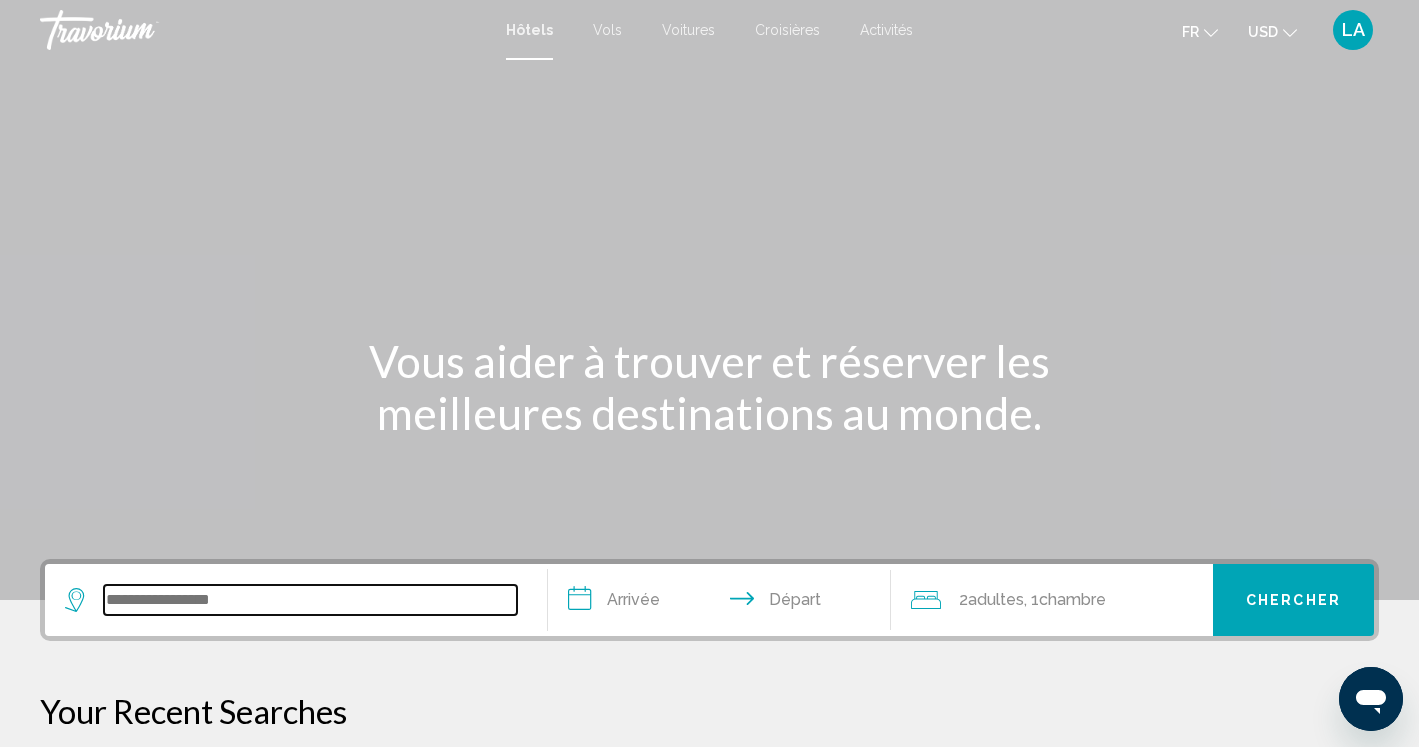 click at bounding box center (310, 600) 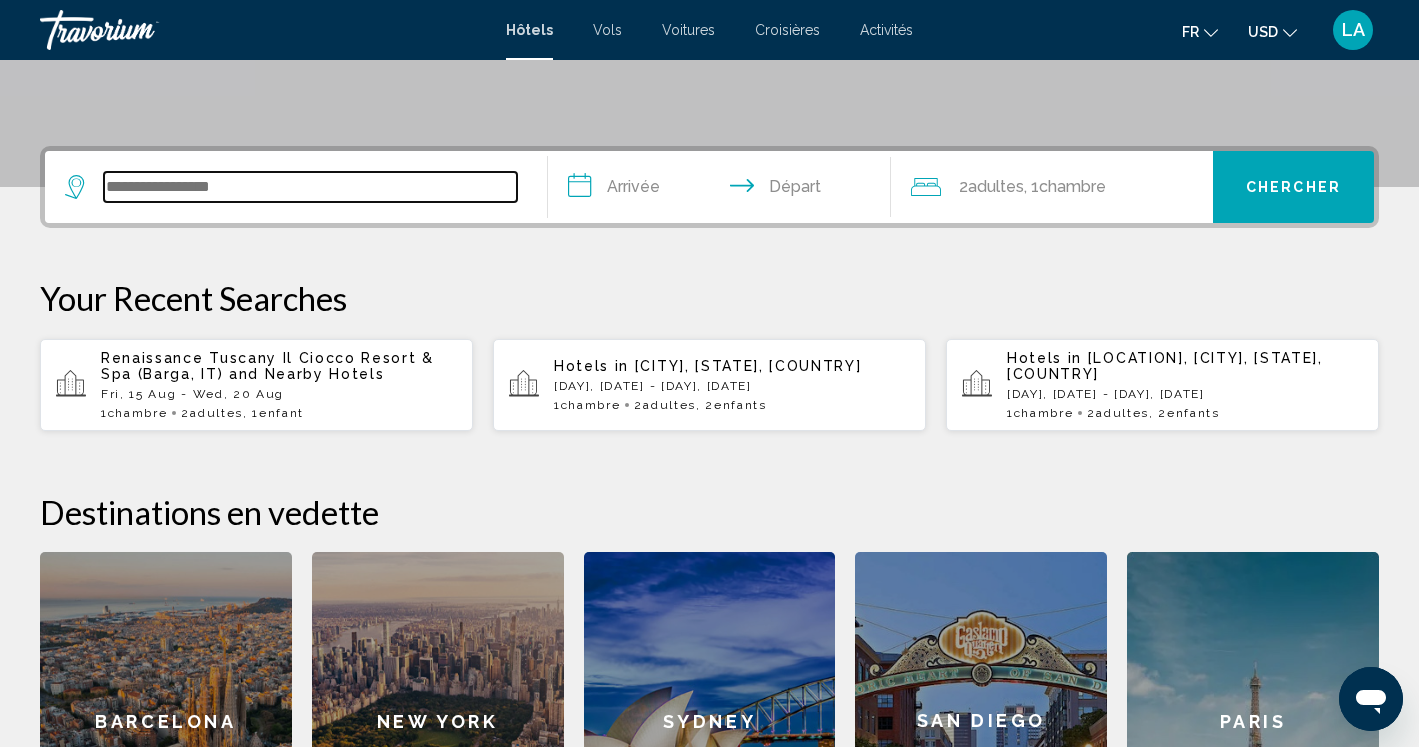 scroll, scrollTop: 494, scrollLeft: 0, axis: vertical 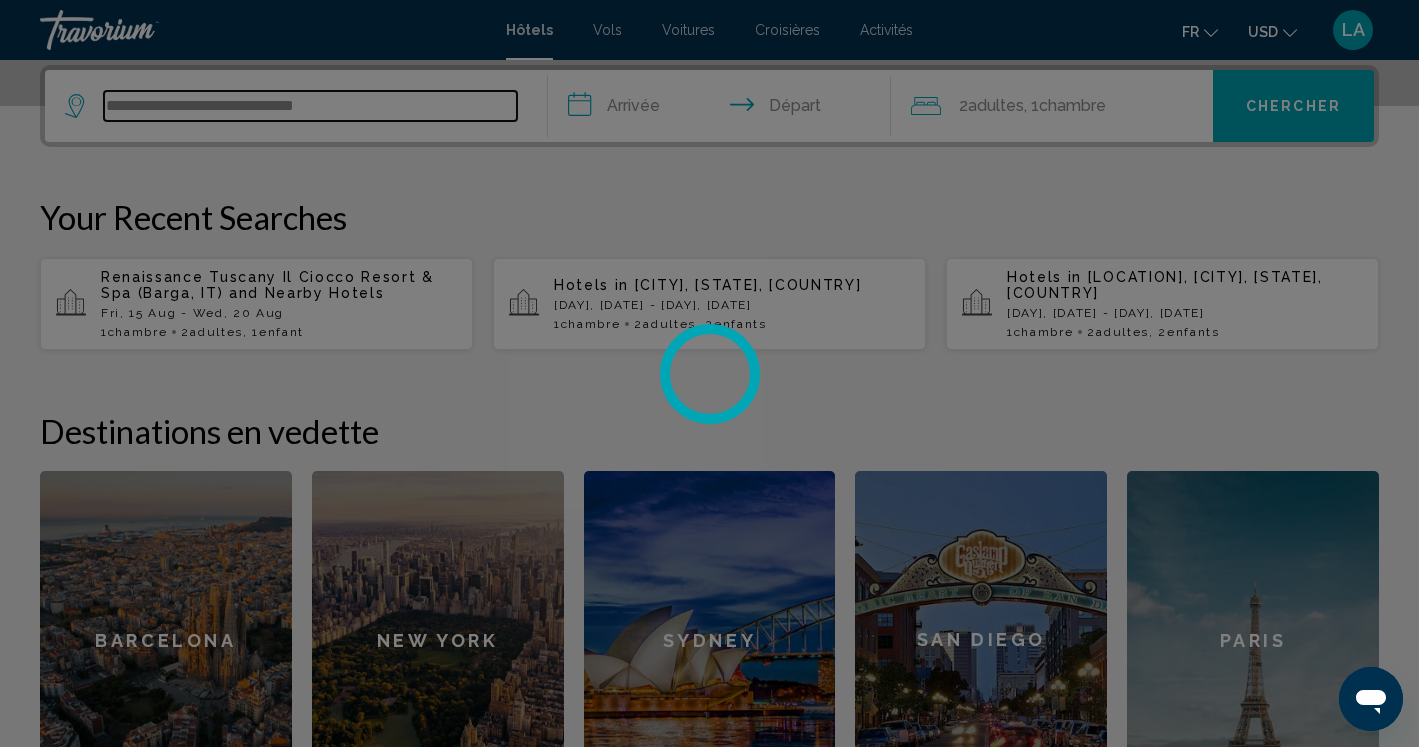 type on "**********" 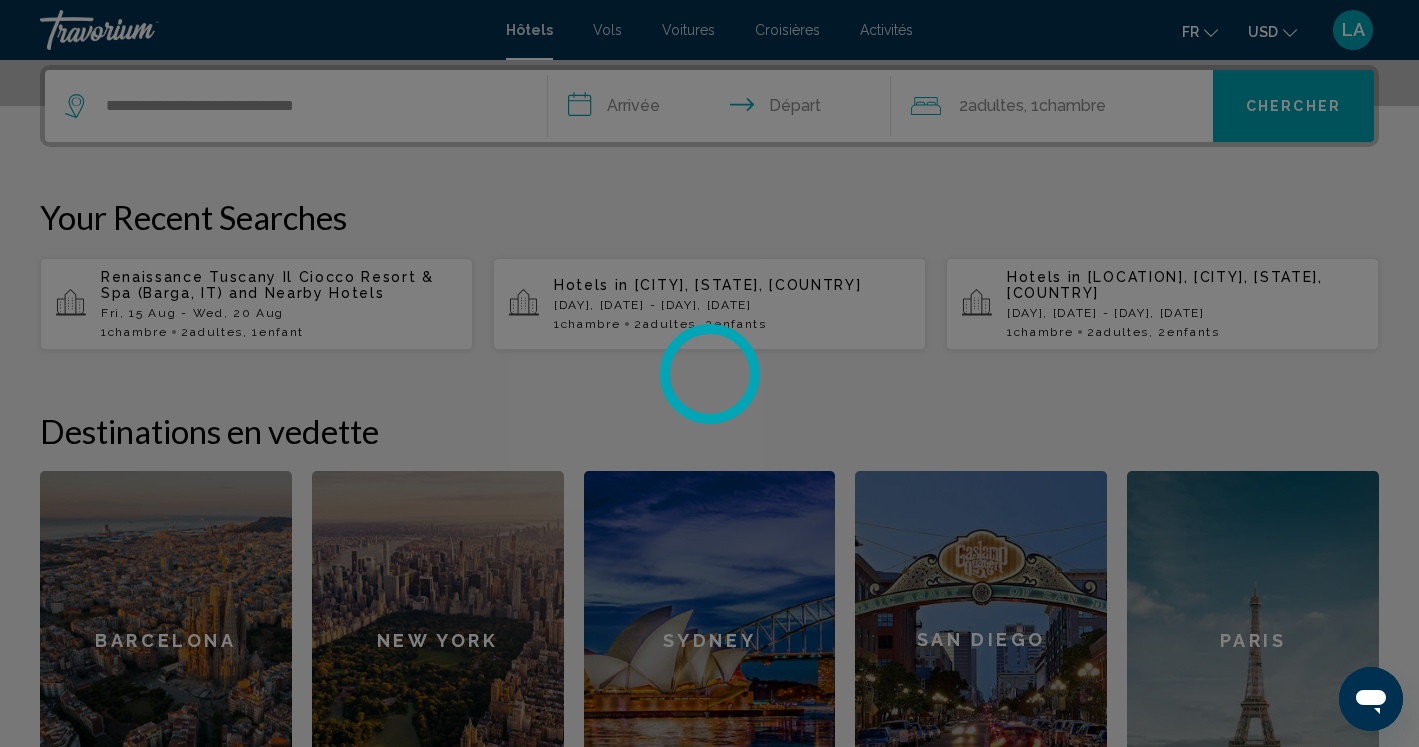 click at bounding box center (709, 373) 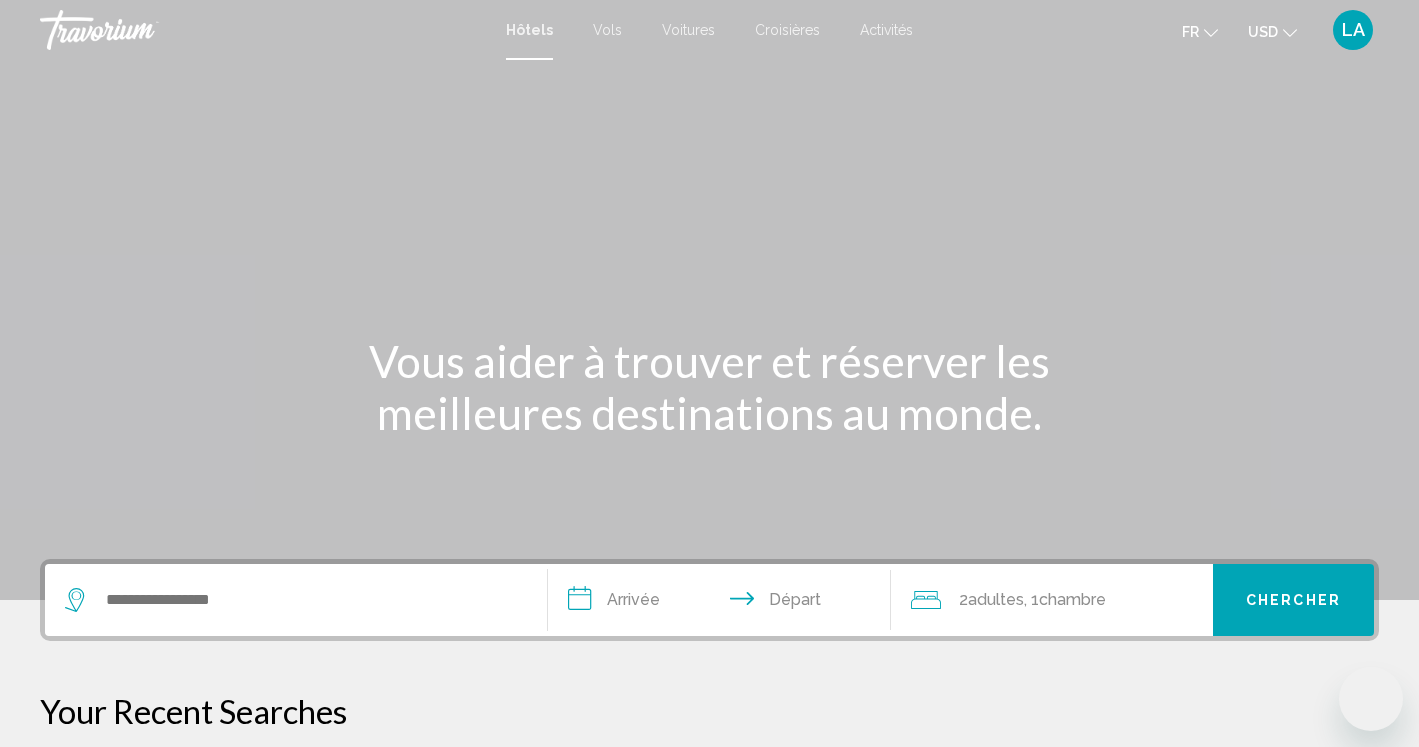 scroll, scrollTop: 0, scrollLeft: 0, axis: both 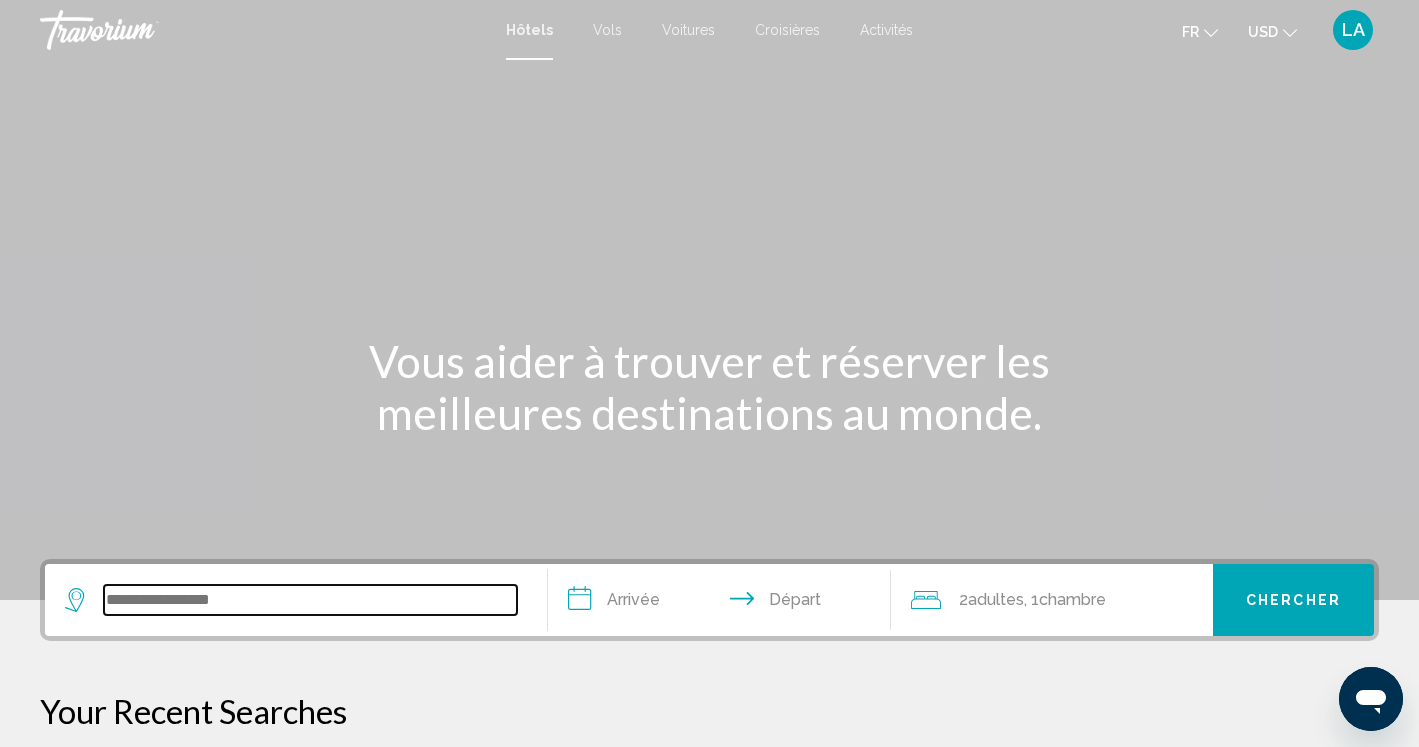 click at bounding box center [310, 600] 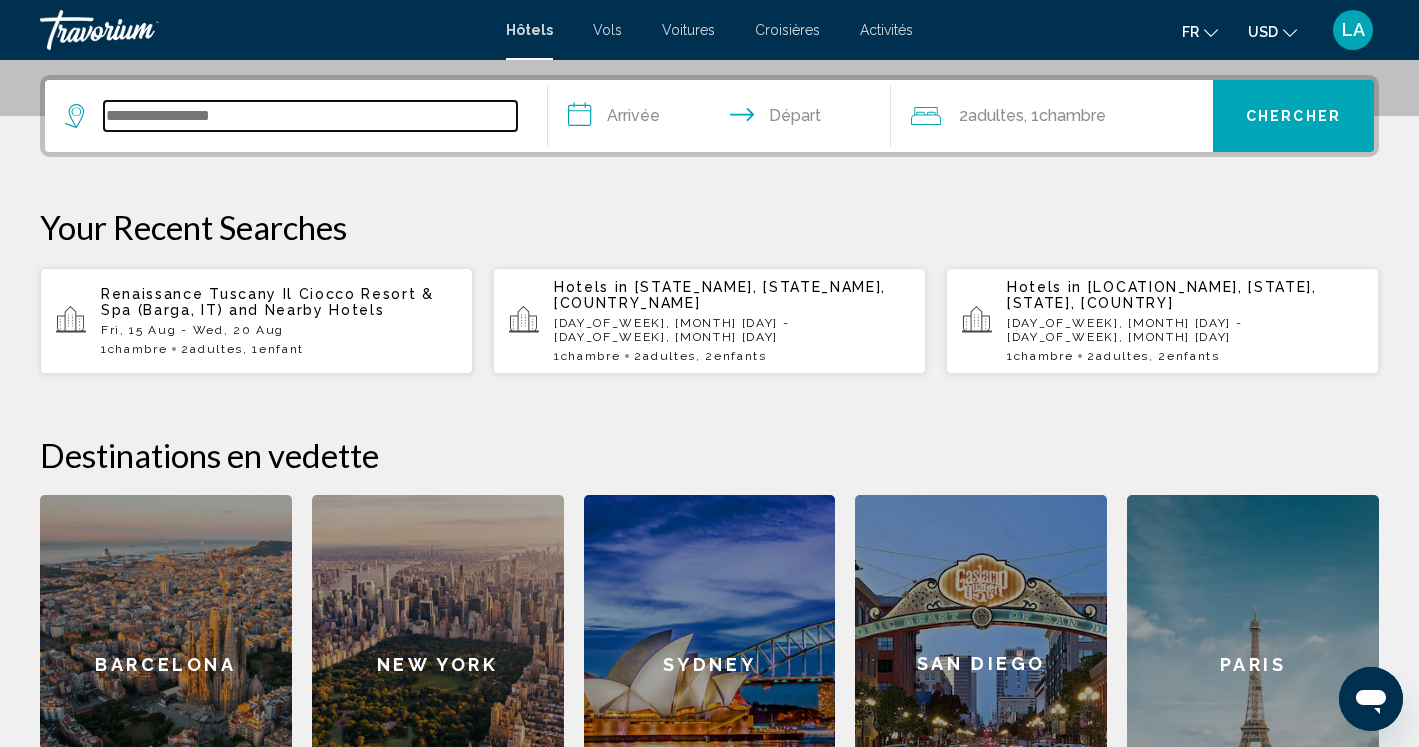 scroll, scrollTop: 494, scrollLeft: 0, axis: vertical 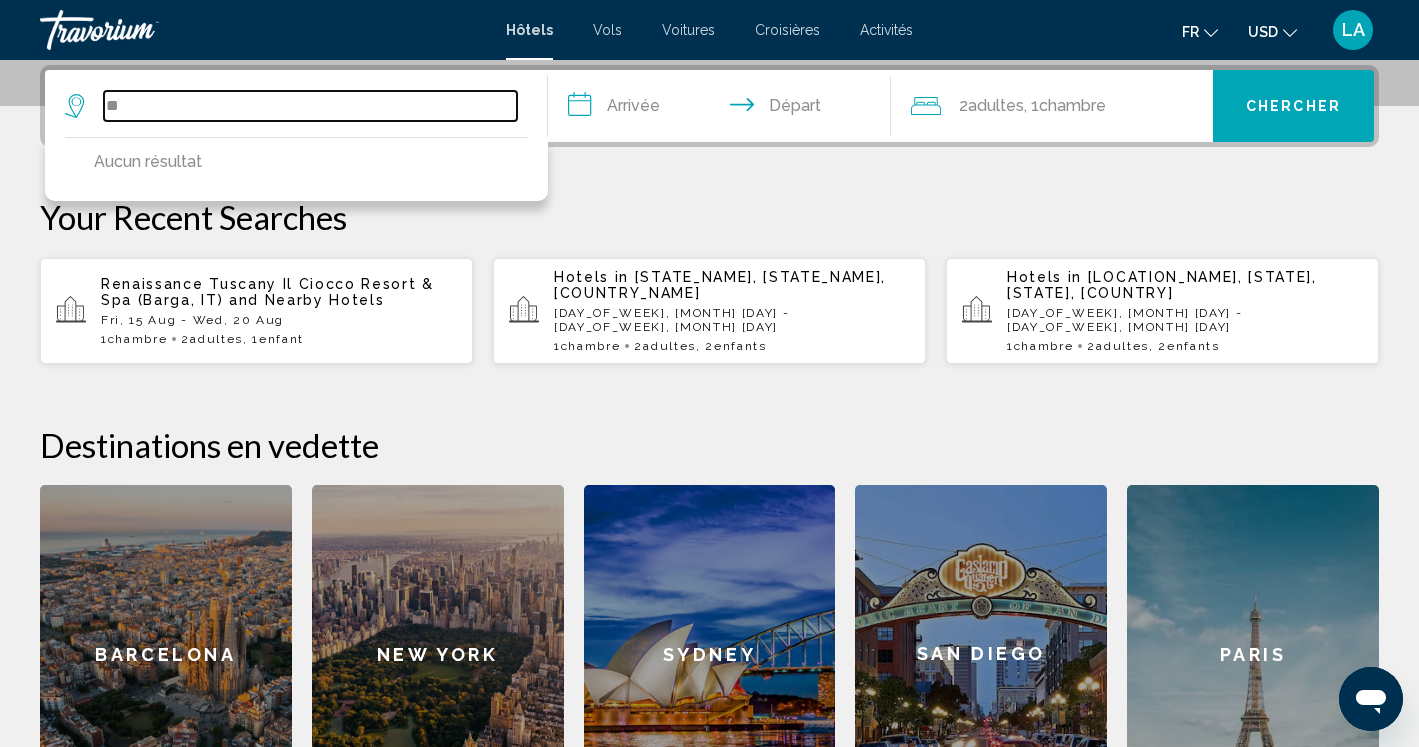 type on "*" 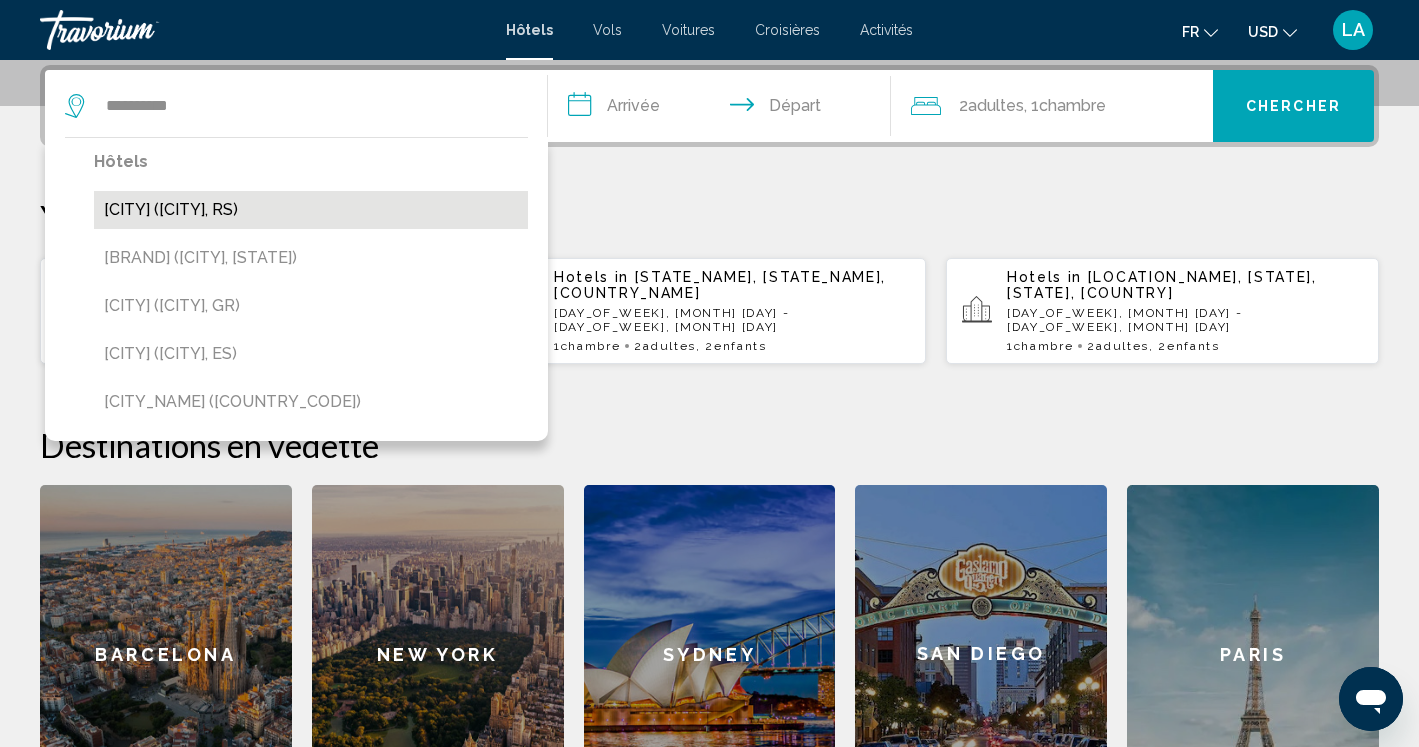 click on "[CITY] ([CITY], RS)" at bounding box center [311, 210] 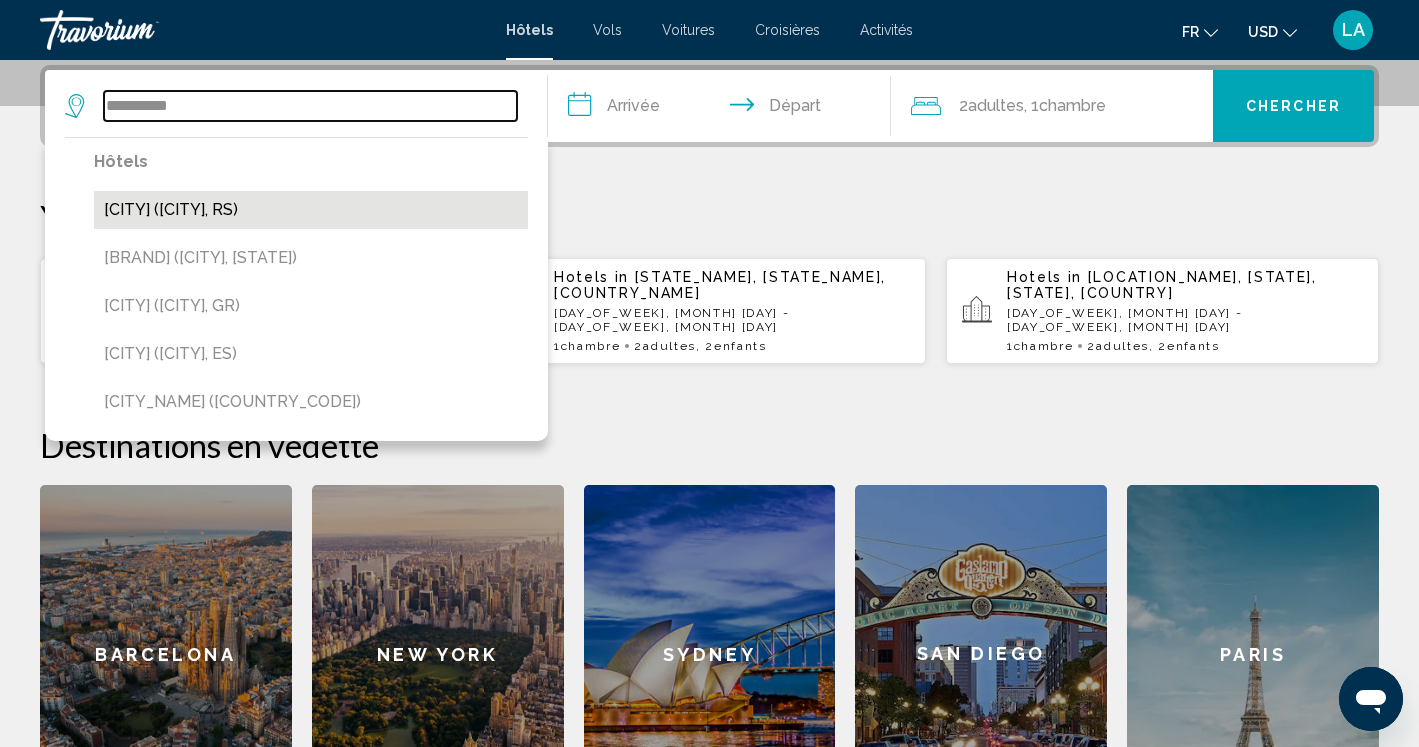 type on "**********" 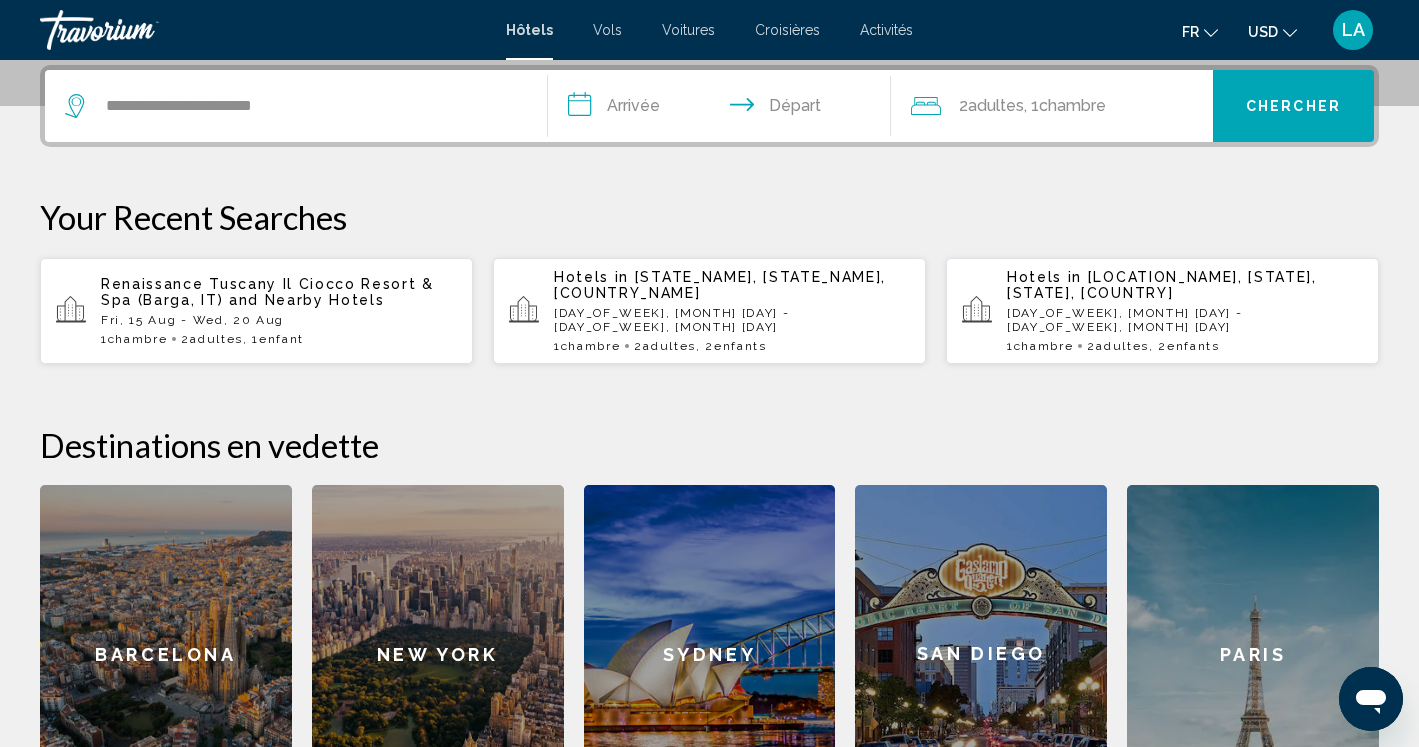 click on "**********" at bounding box center [723, 109] 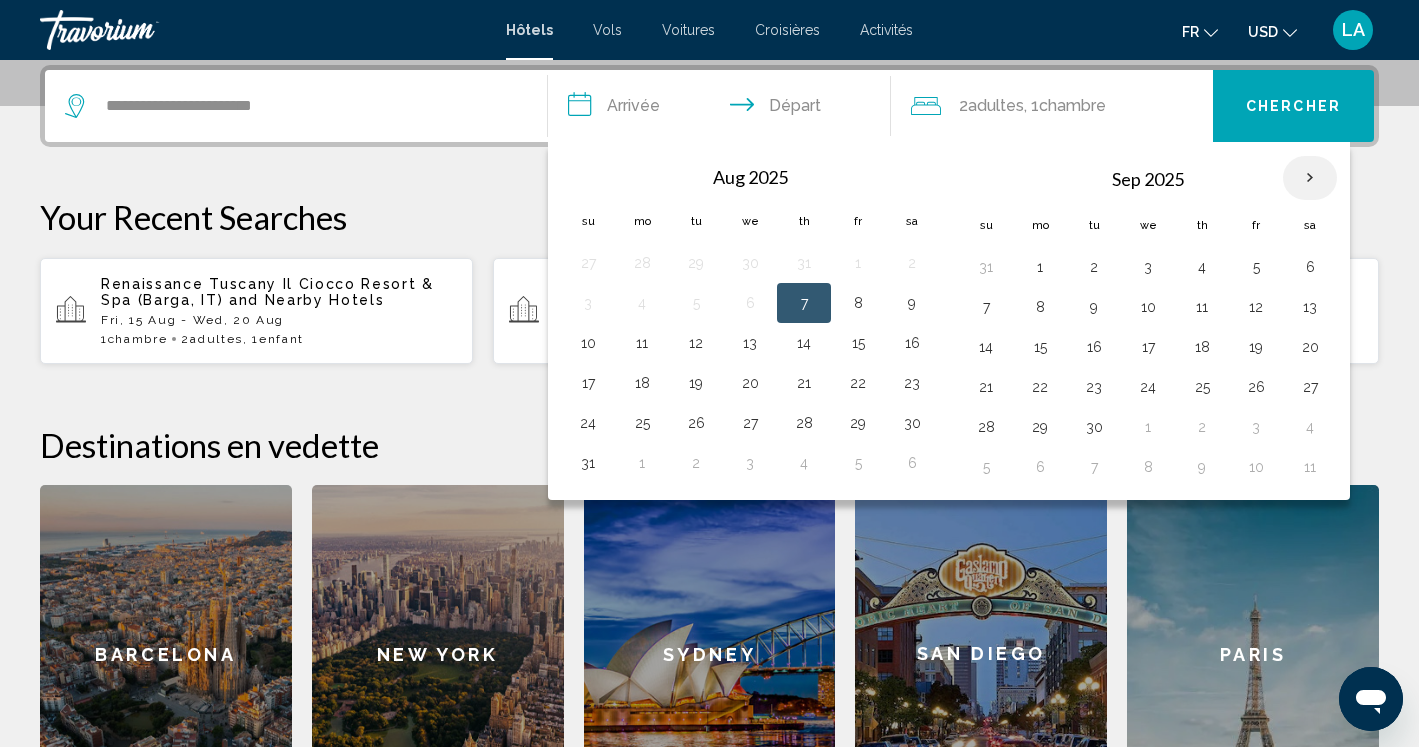 click at bounding box center (1310, 178) 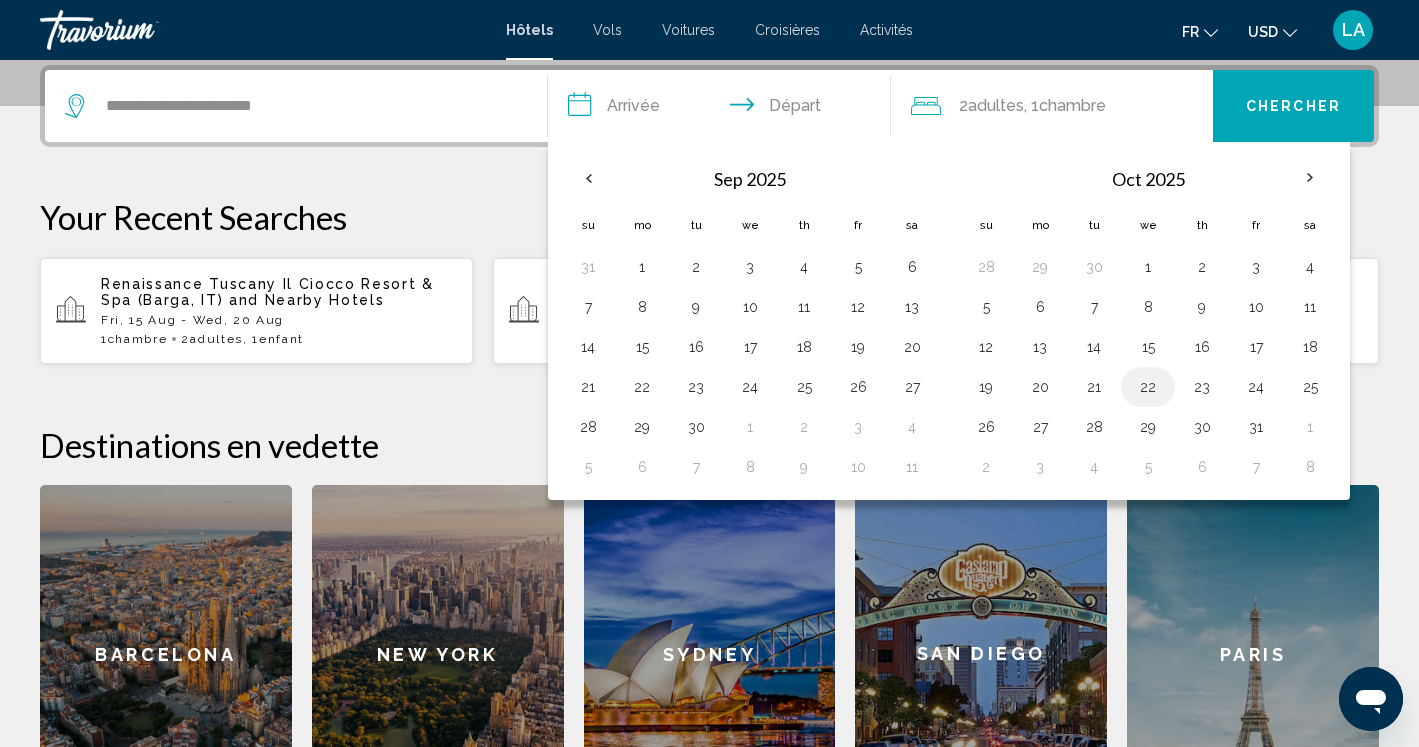 click on "22" at bounding box center (1148, 387) 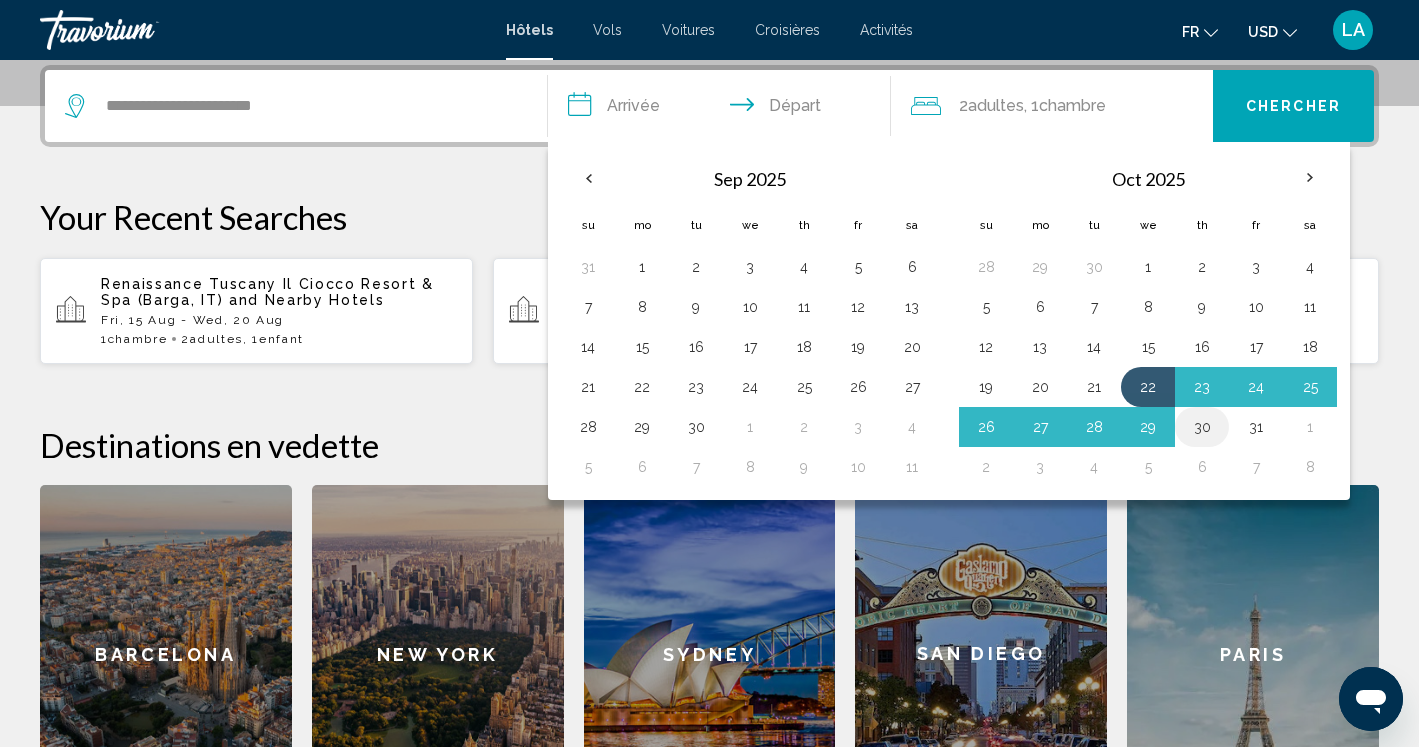 click on "30" at bounding box center (1202, 427) 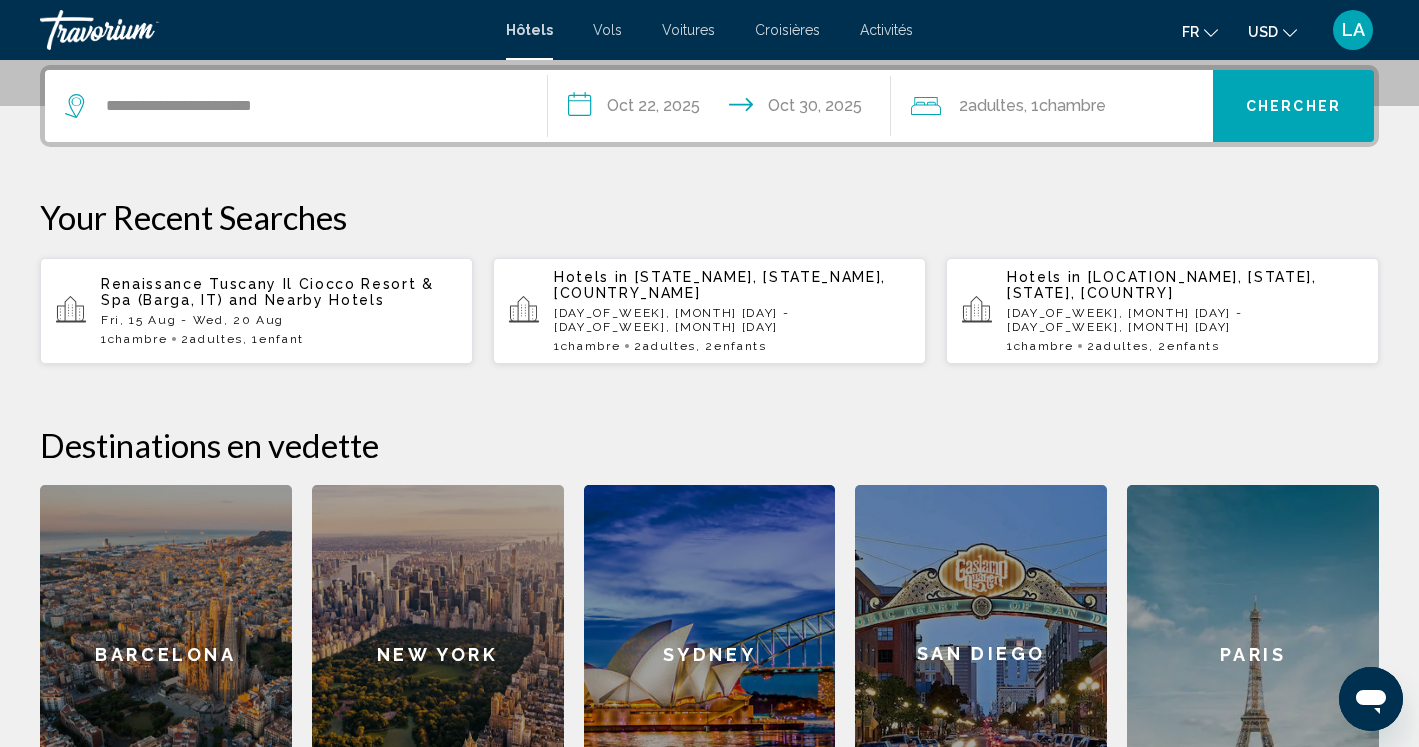 click on "Chambre" 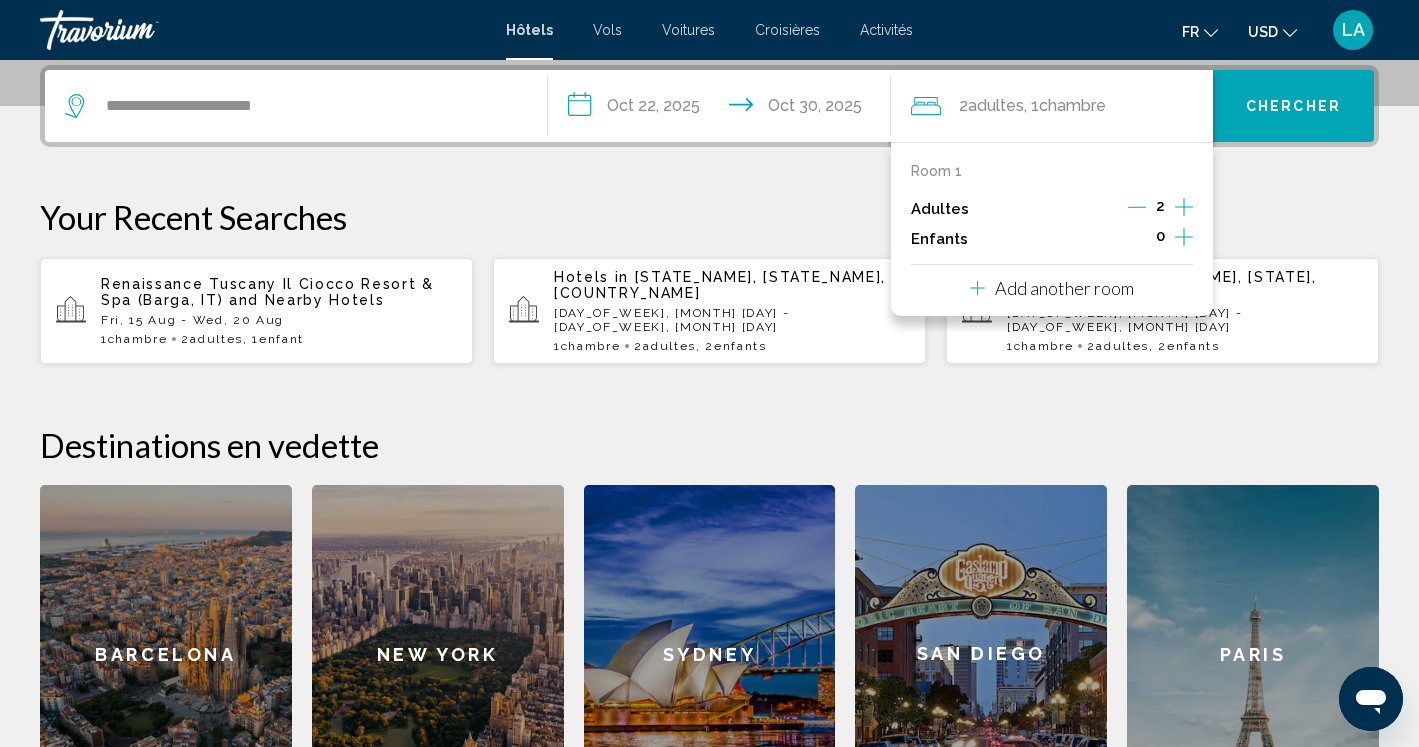click 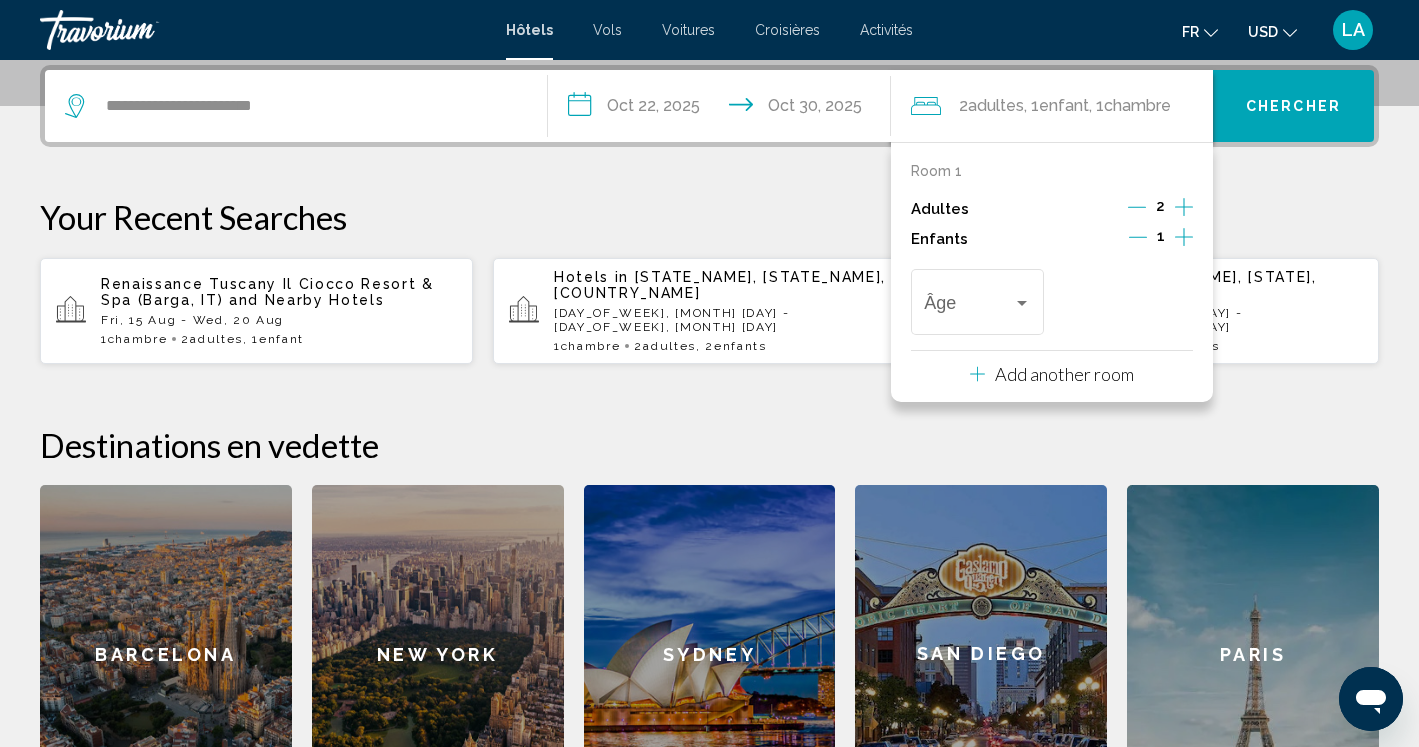 click 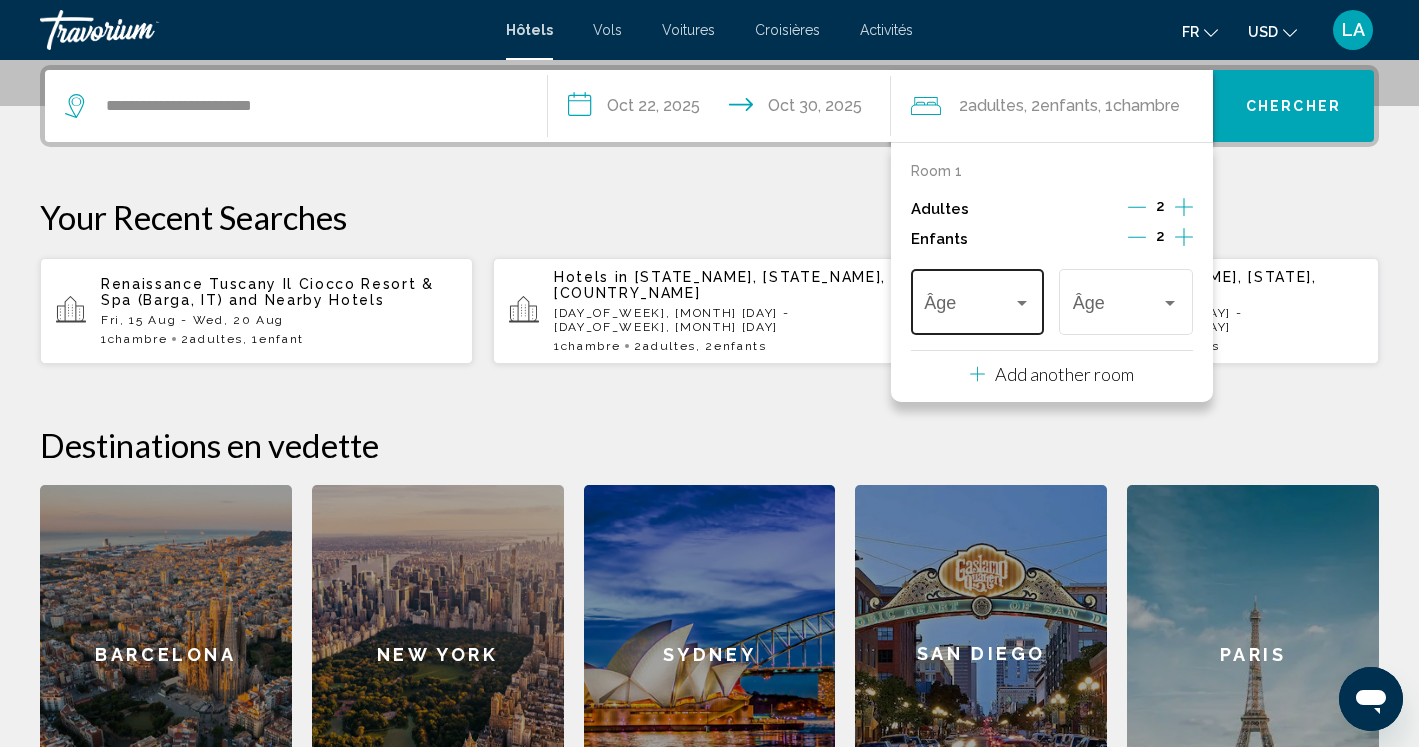click on "Âge" at bounding box center (977, 299) 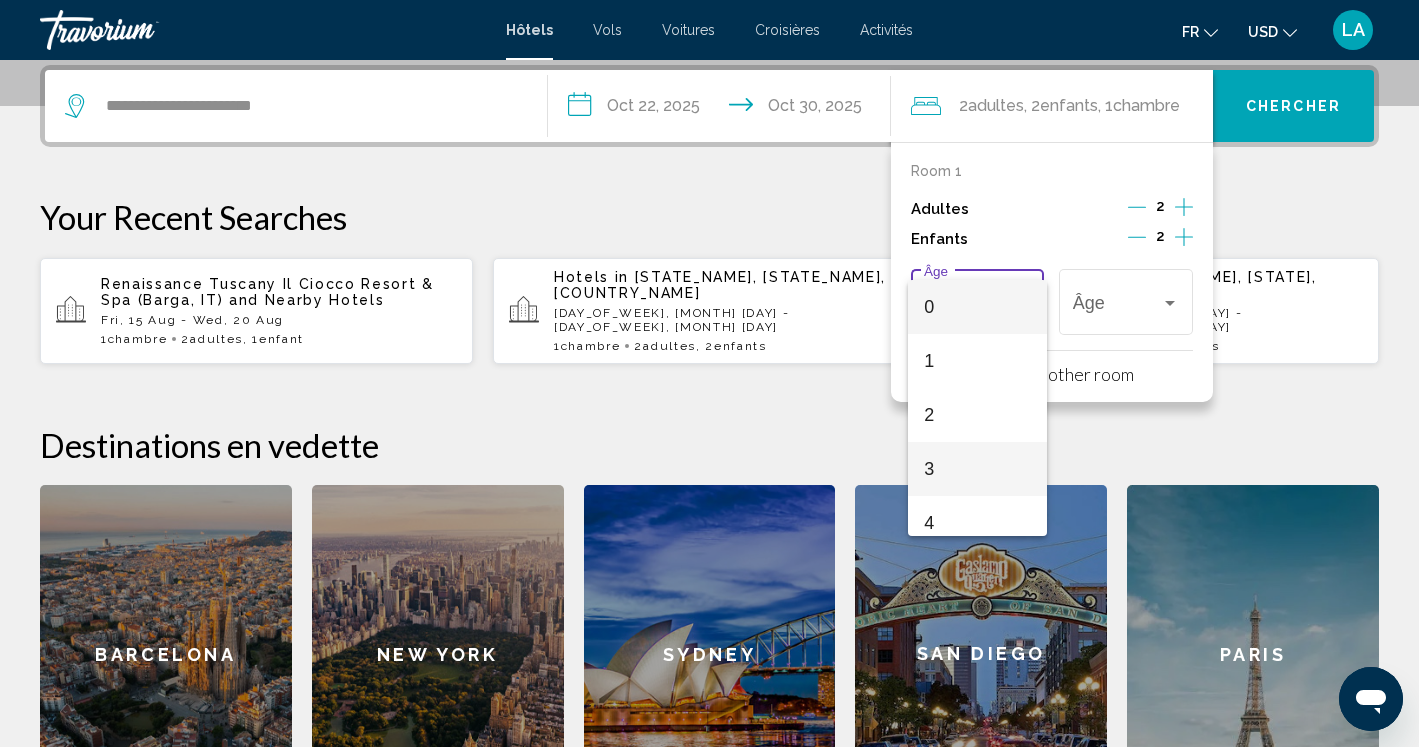 click on "3" at bounding box center [977, 469] 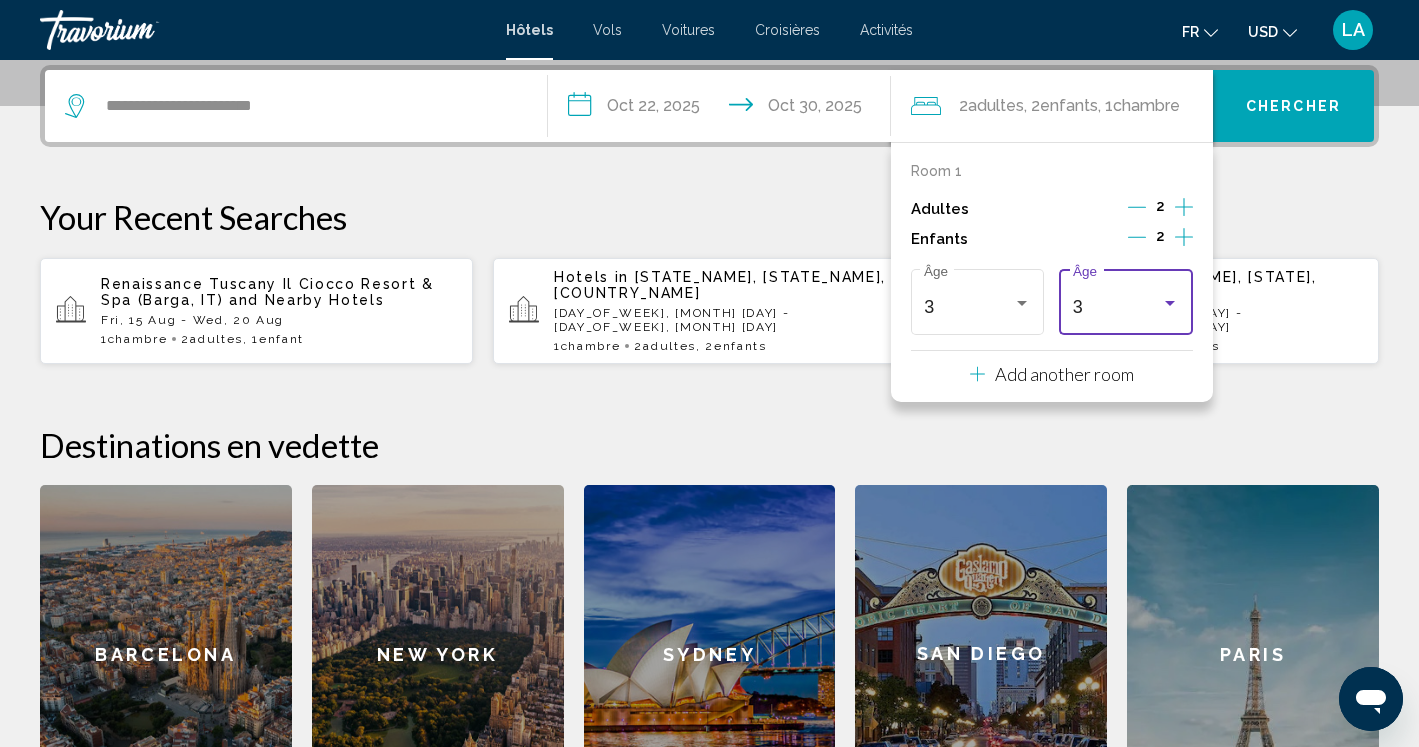 click at bounding box center (1170, 303) 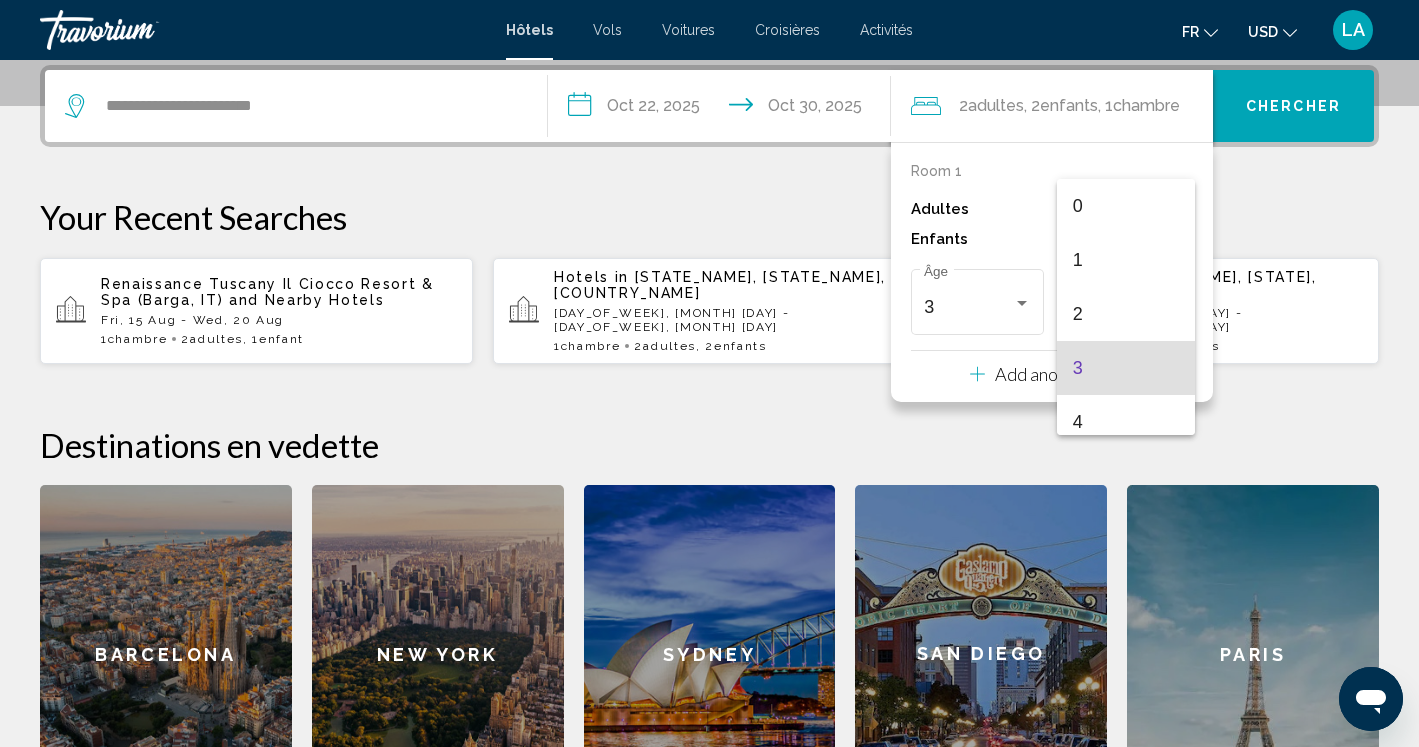 scroll, scrollTop: 61, scrollLeft: 0, axis: vertical 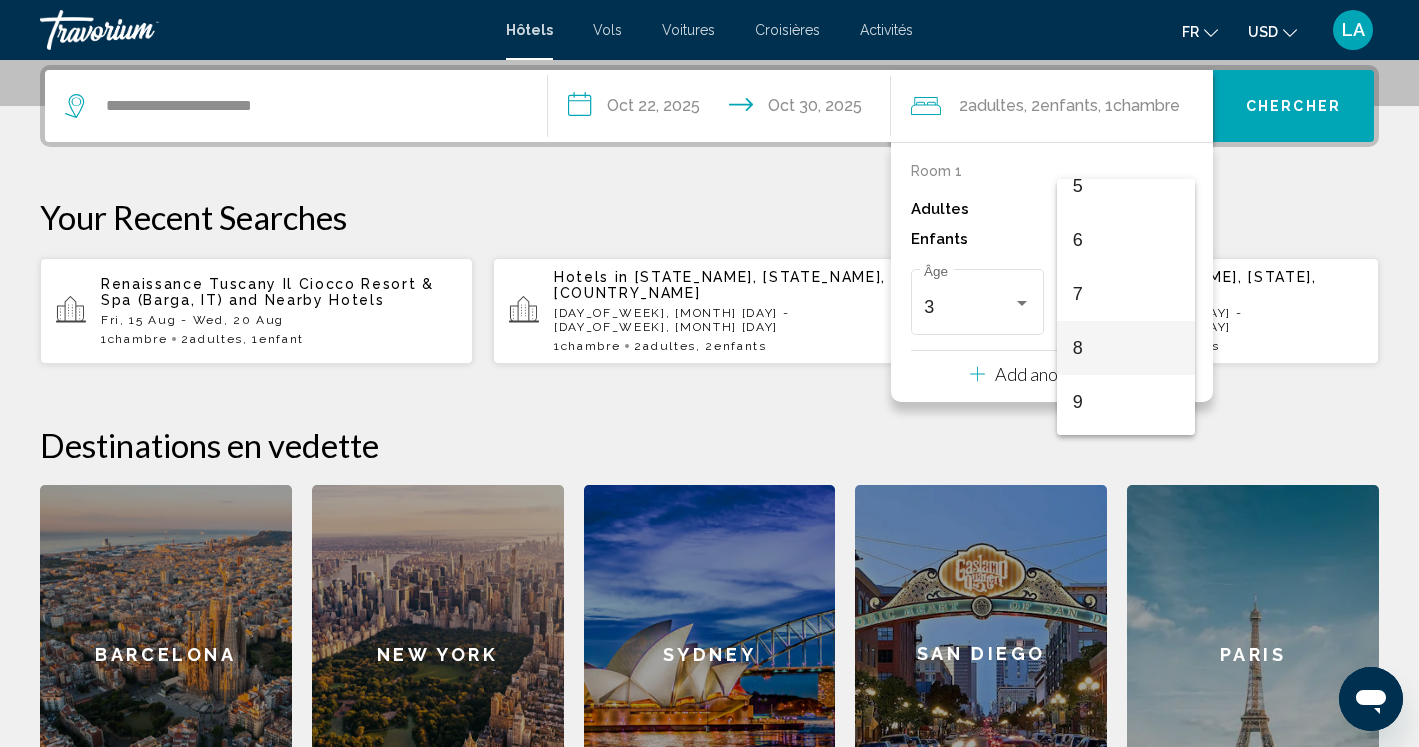 click on "8" at bounding box center [1126, 348] 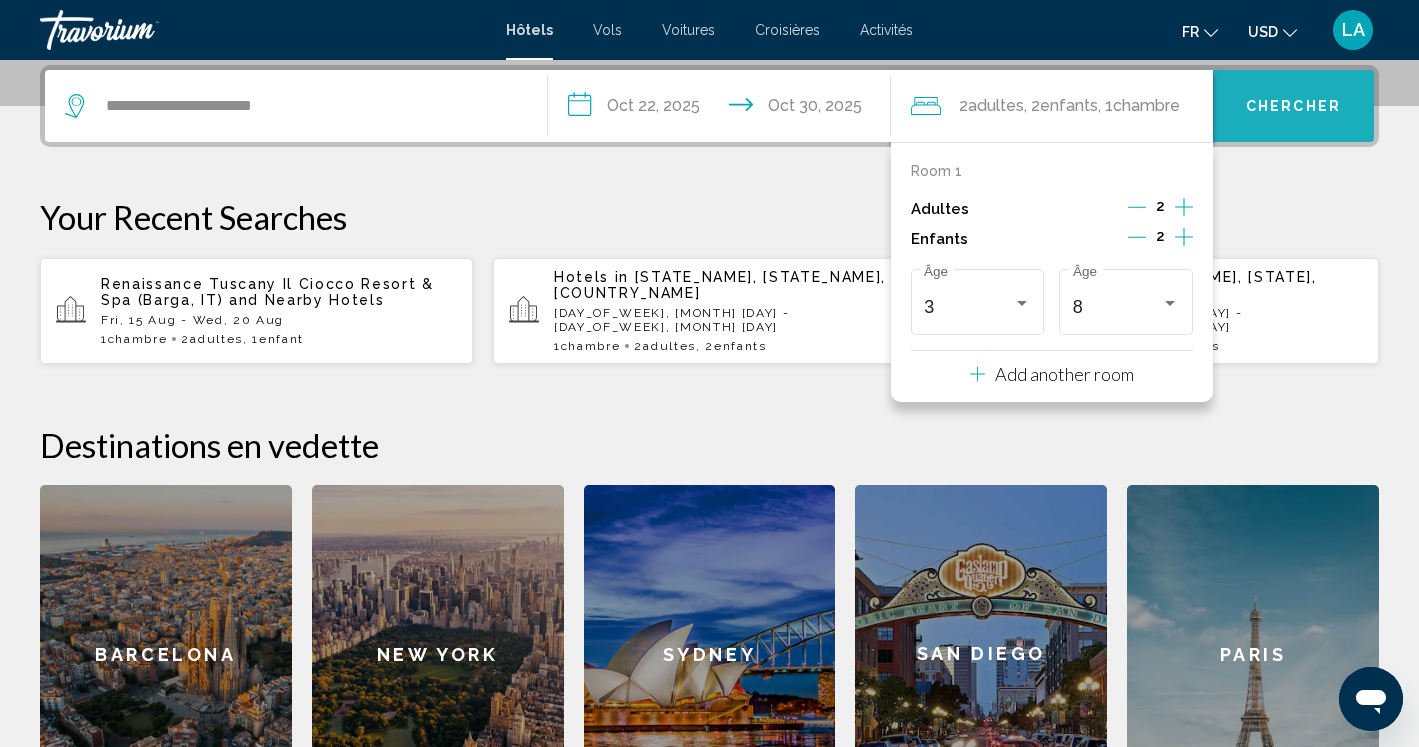 click on "Chercher" at bounding box center [1293, 105] 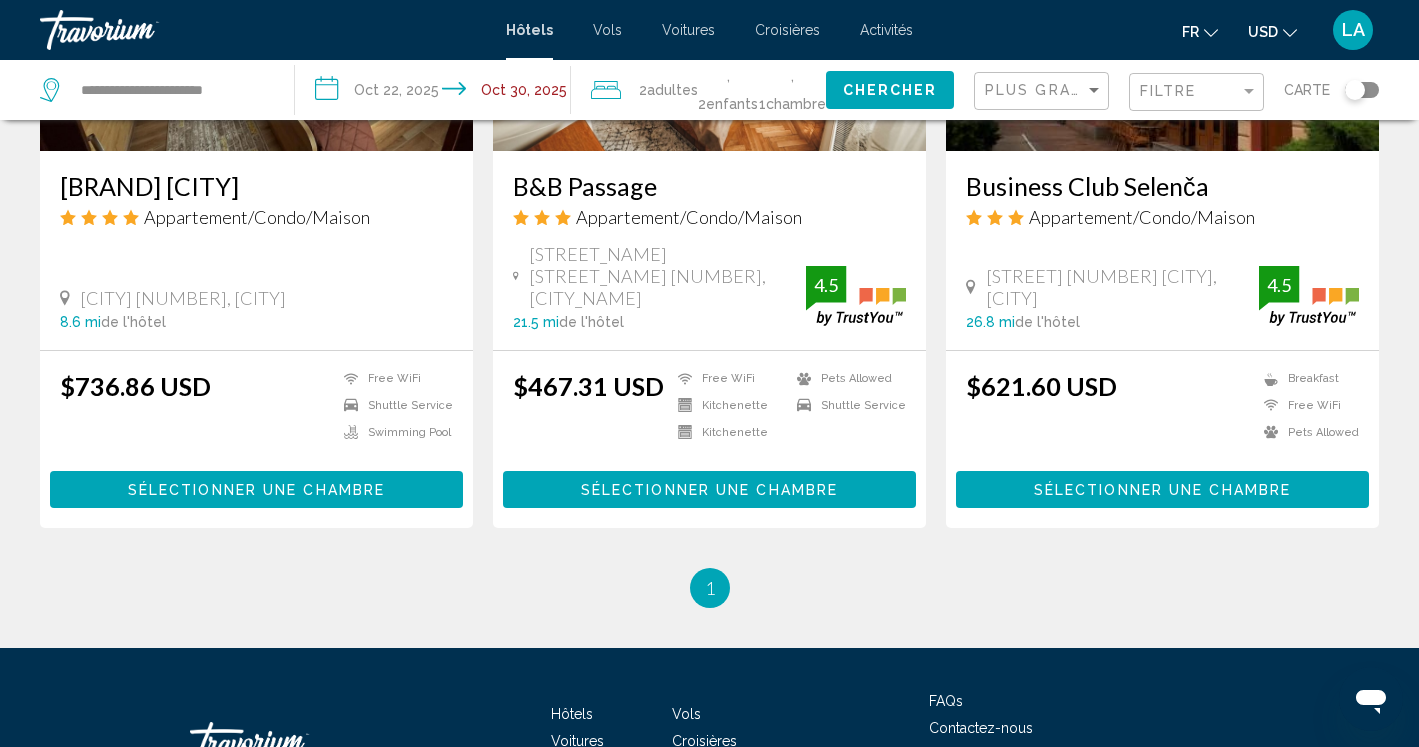 scroll, scrollTop: 2600, scrollLeft: 0, axis: vertical 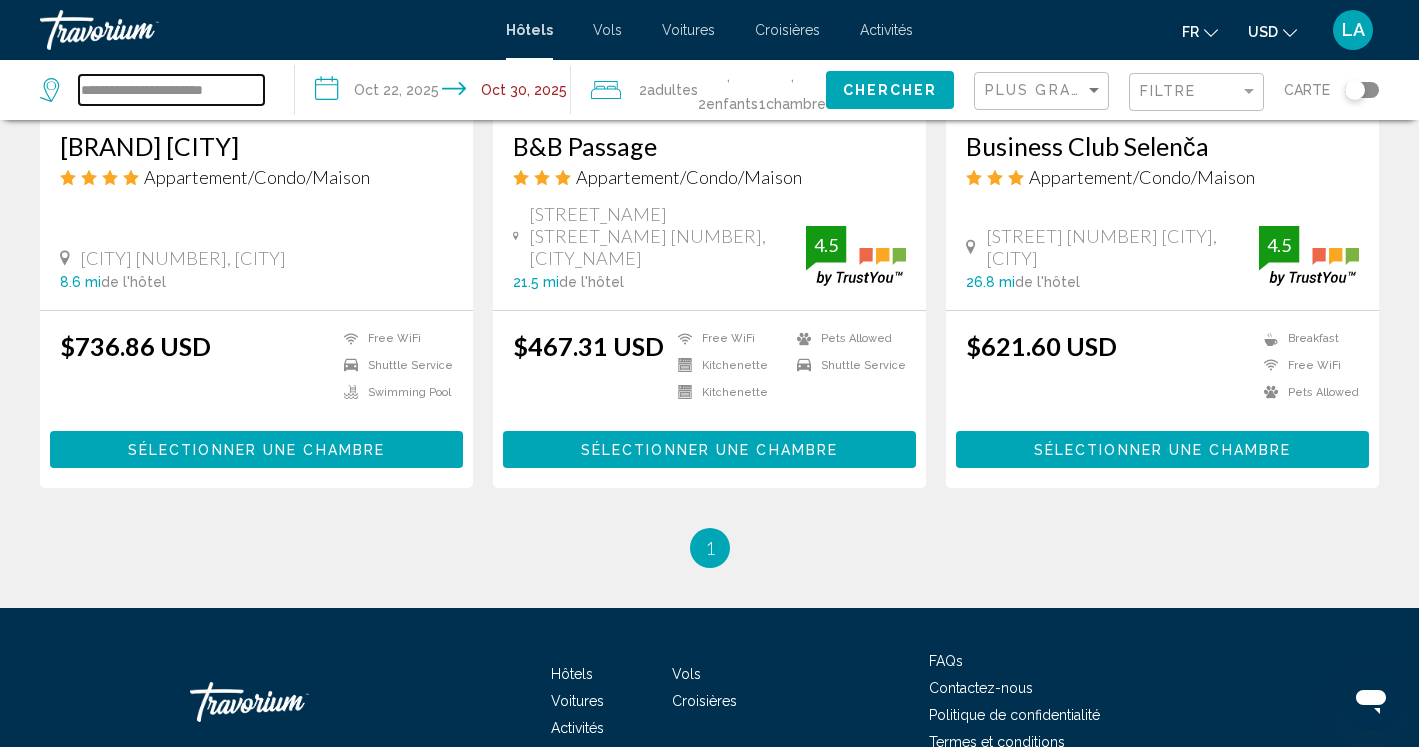 click on "**********" at bounding box center [171, 90] 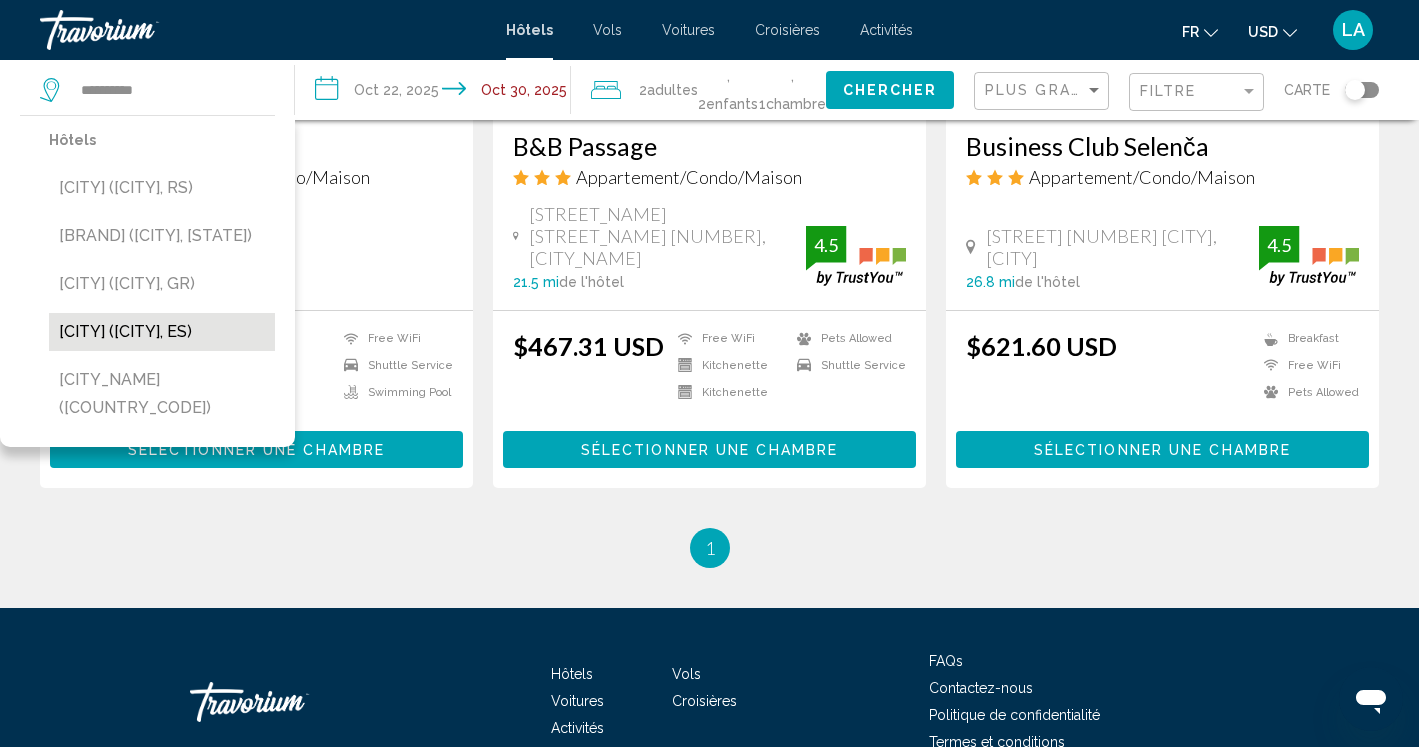 click on "[CITY] ([CITY], ES)" at bounding box center [162, 332] 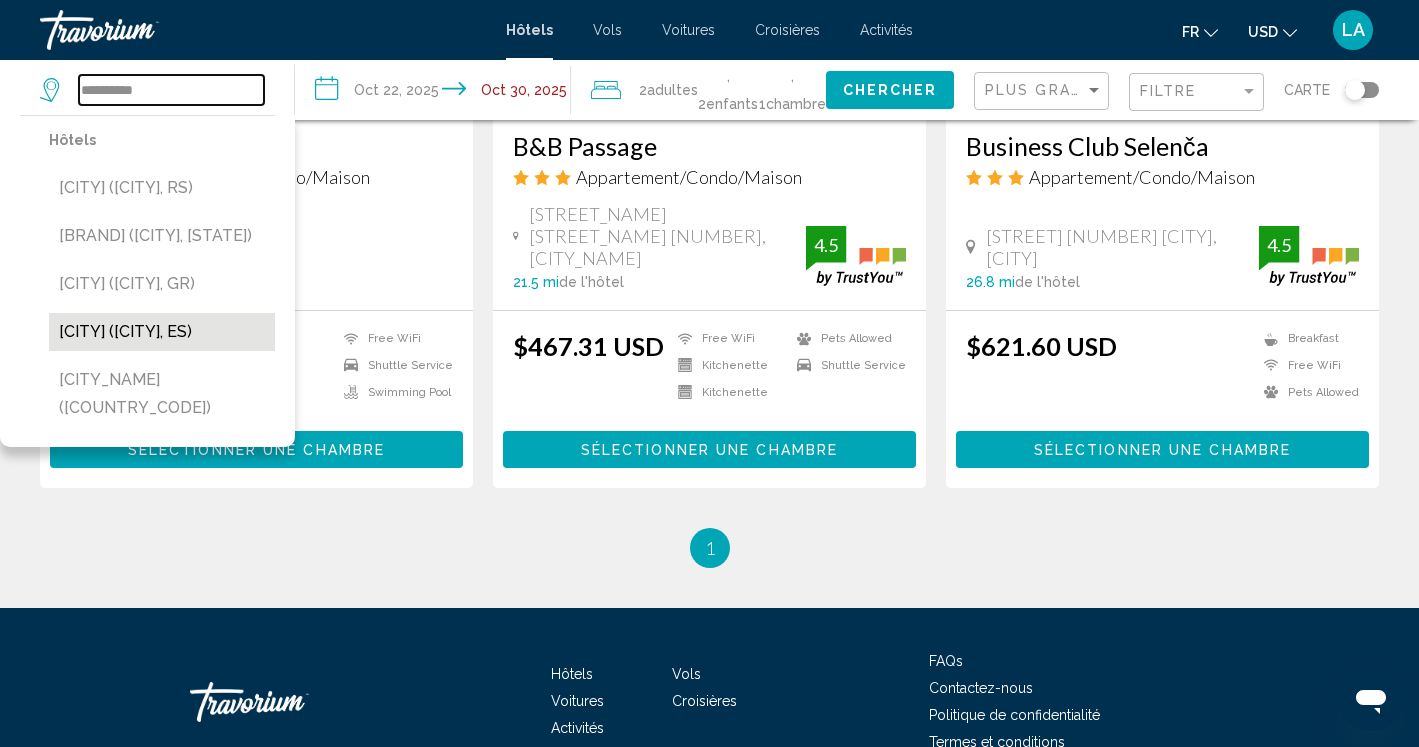 type on "**********" 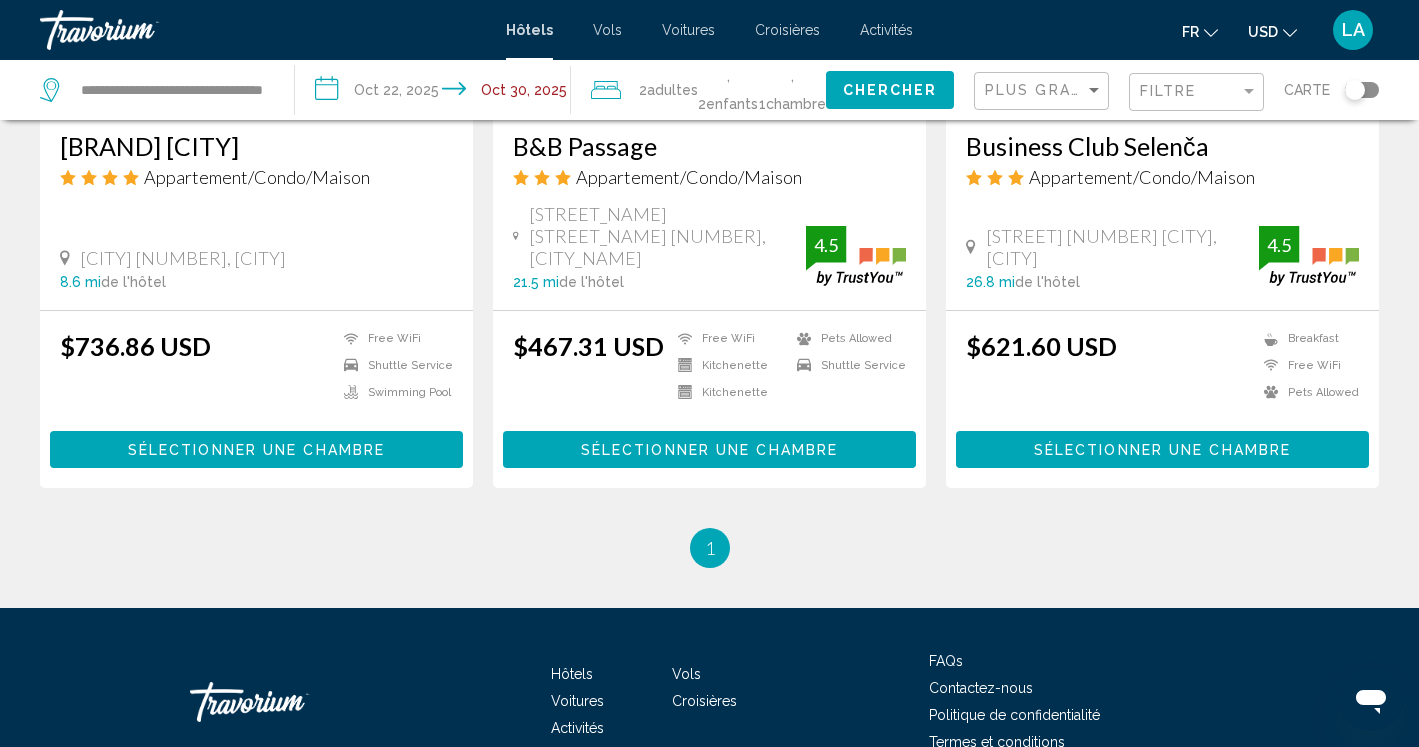 click on "Chercher" 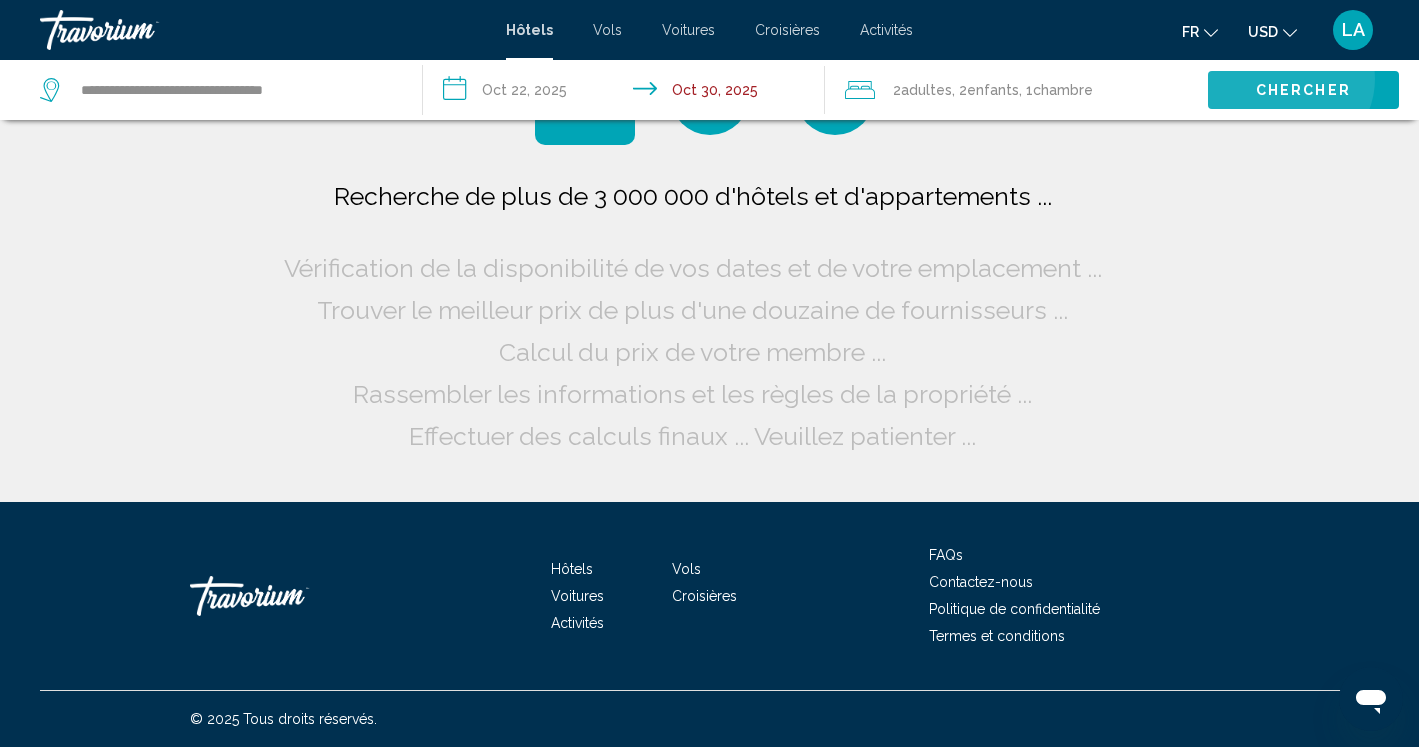 scroll, scrollTop: 0, scrollLeft: 0, axis: both 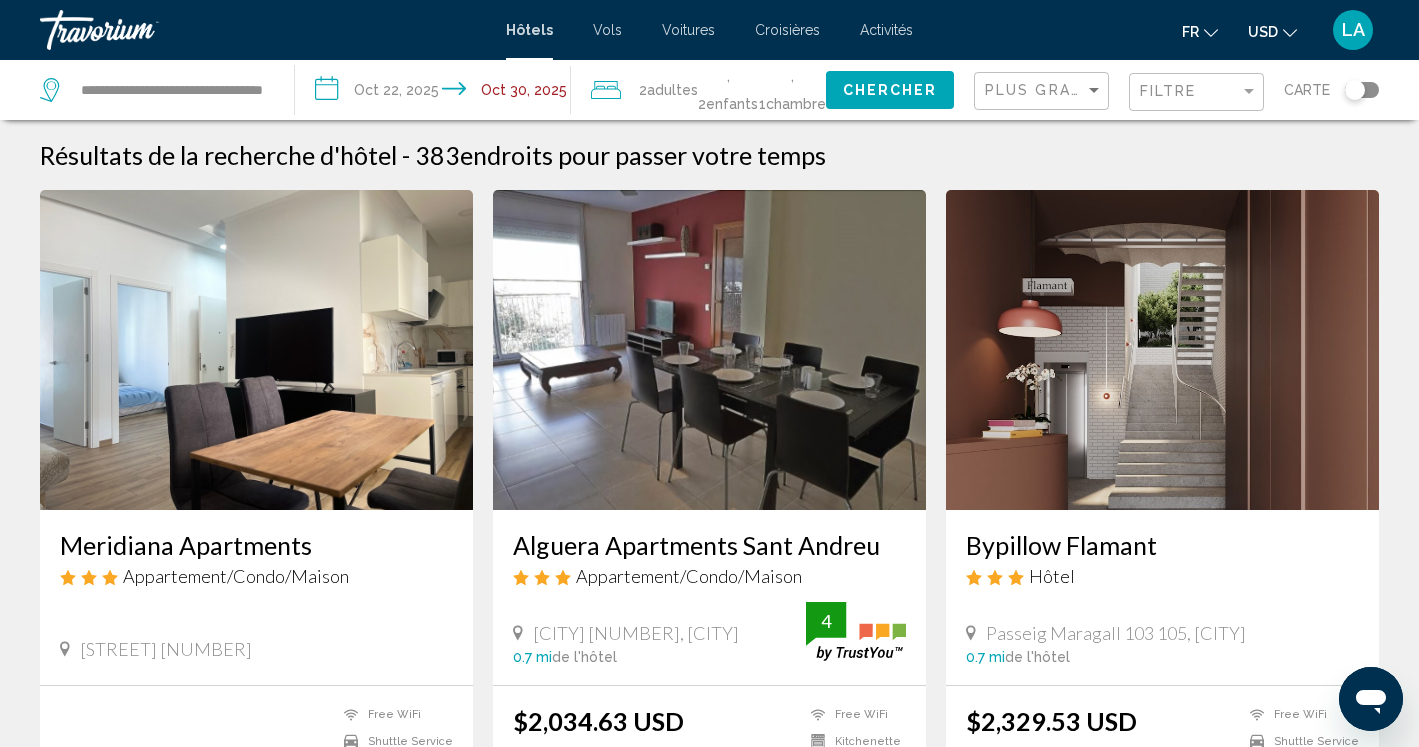 type 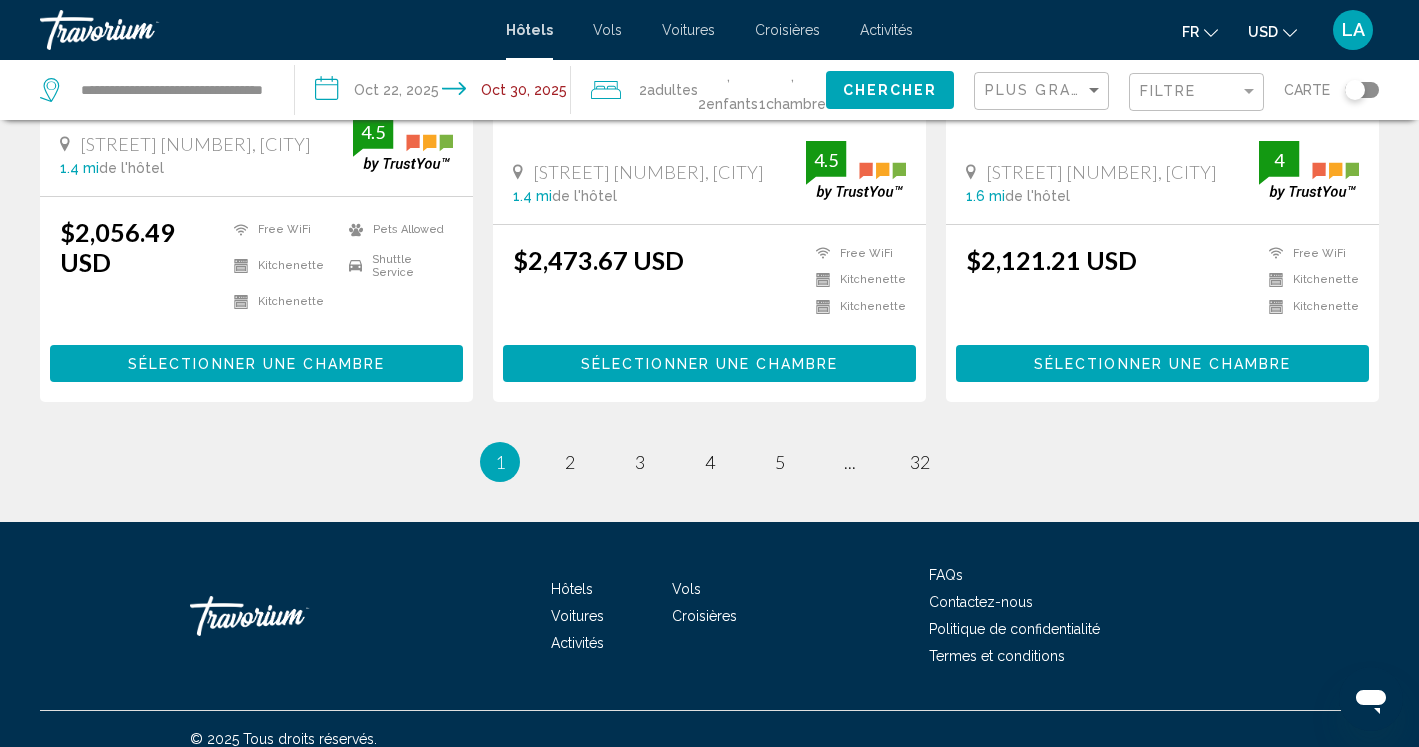 scroll, scrollTop: 2715, scrollLeft: 0, axis: vertical 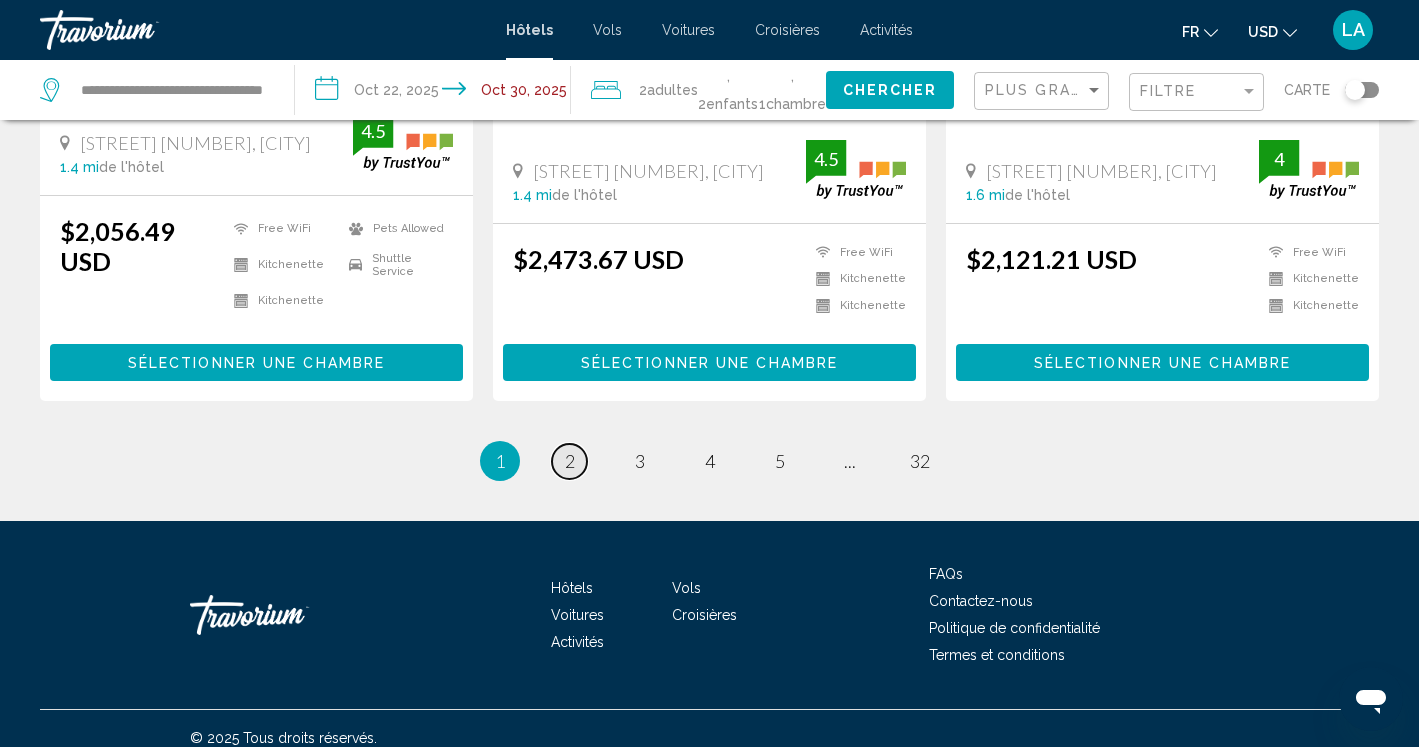 click on "page  2" at bounding box center [569, 461] 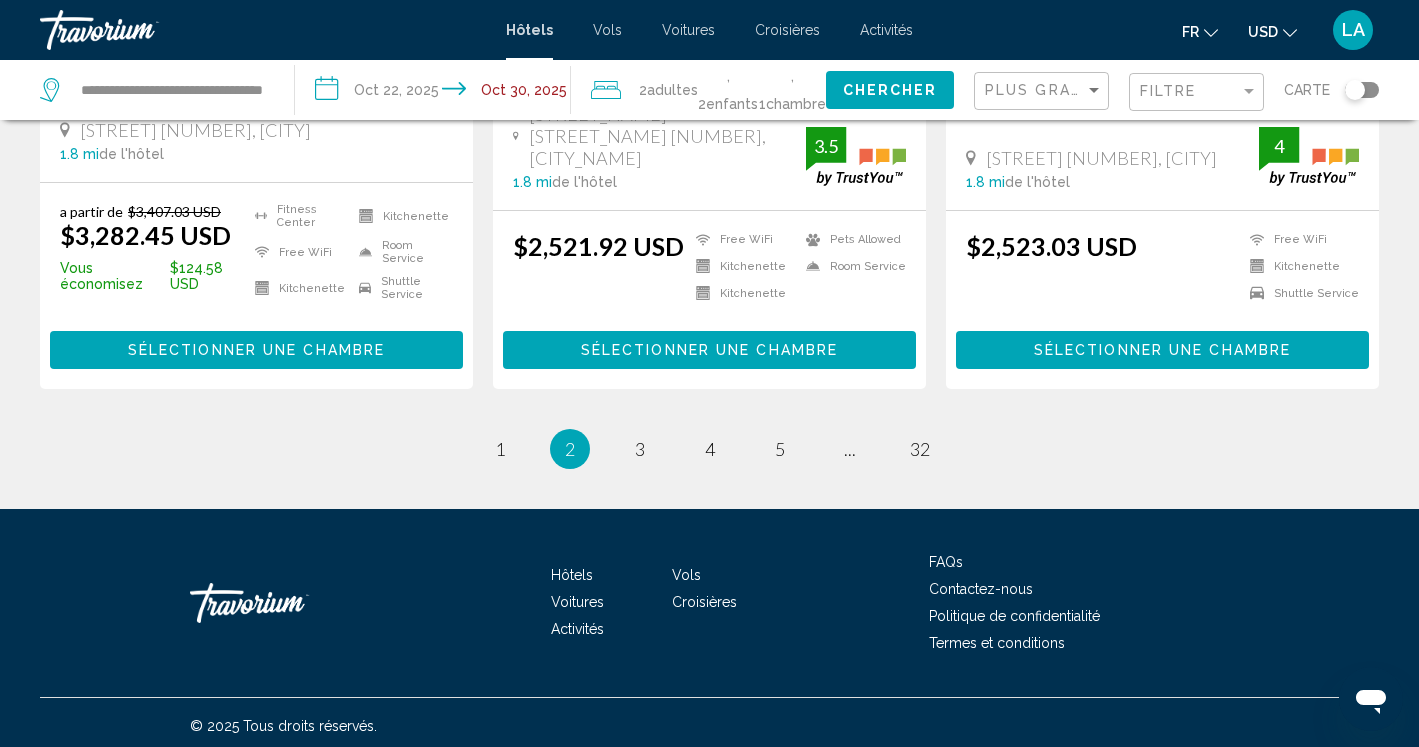 scroll, scrollTop: 2772, scrollLeft: 0, axis: vertical 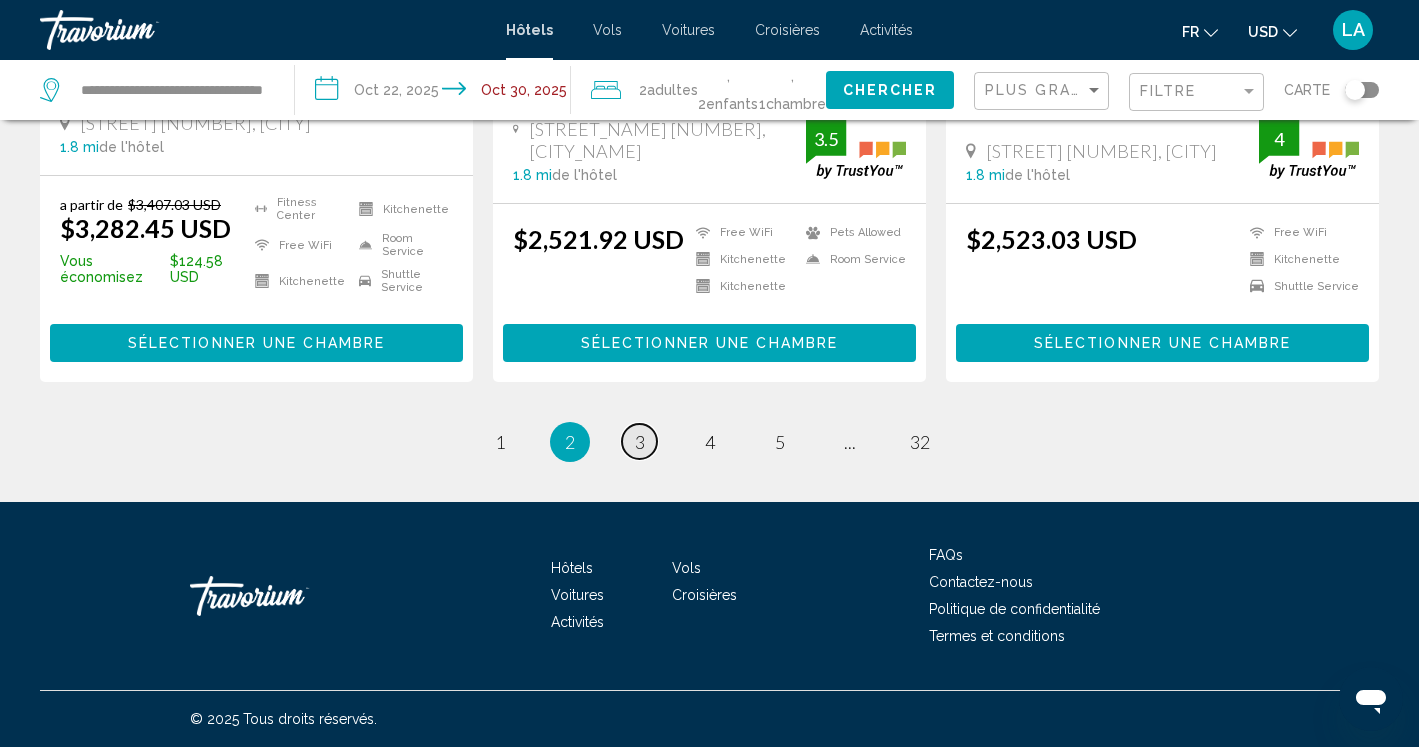 click on "3" at bounding box center [640, 442] 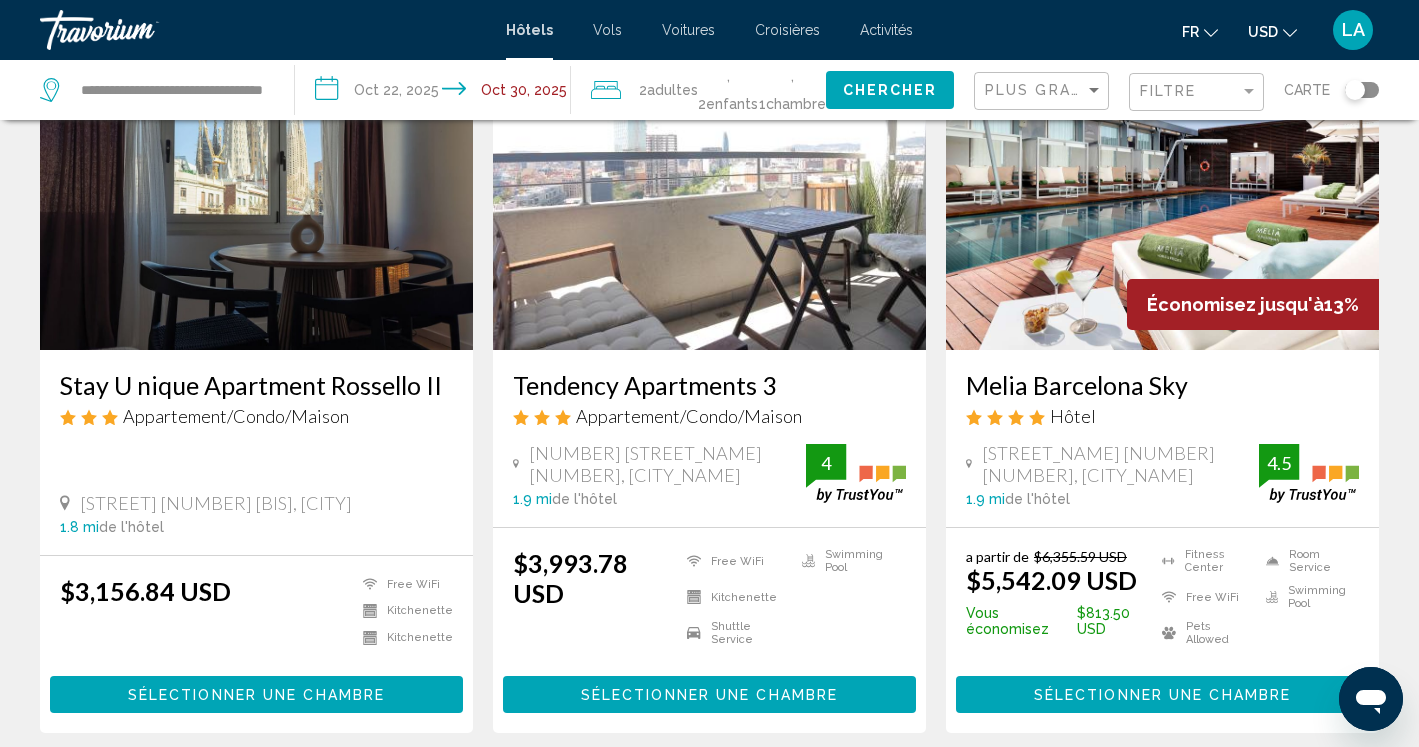scroll, scrollTop: 120, scrollLeft: 0, axis: vertical 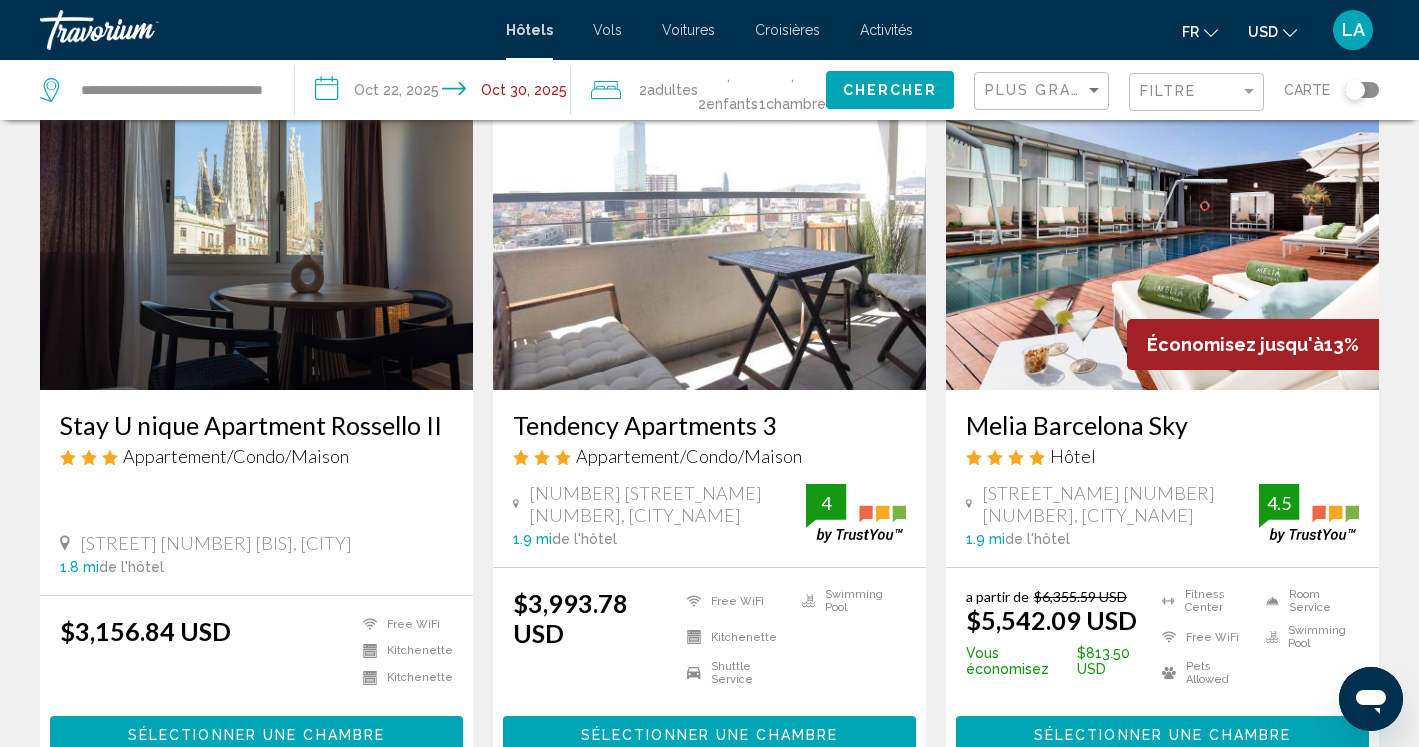 click on "USD
USD ($) MXN (Mex$) CAD (Can$) GBP (£) EUR (€) AUD (A$) NZD (NZ$) CNY (CN¥)" 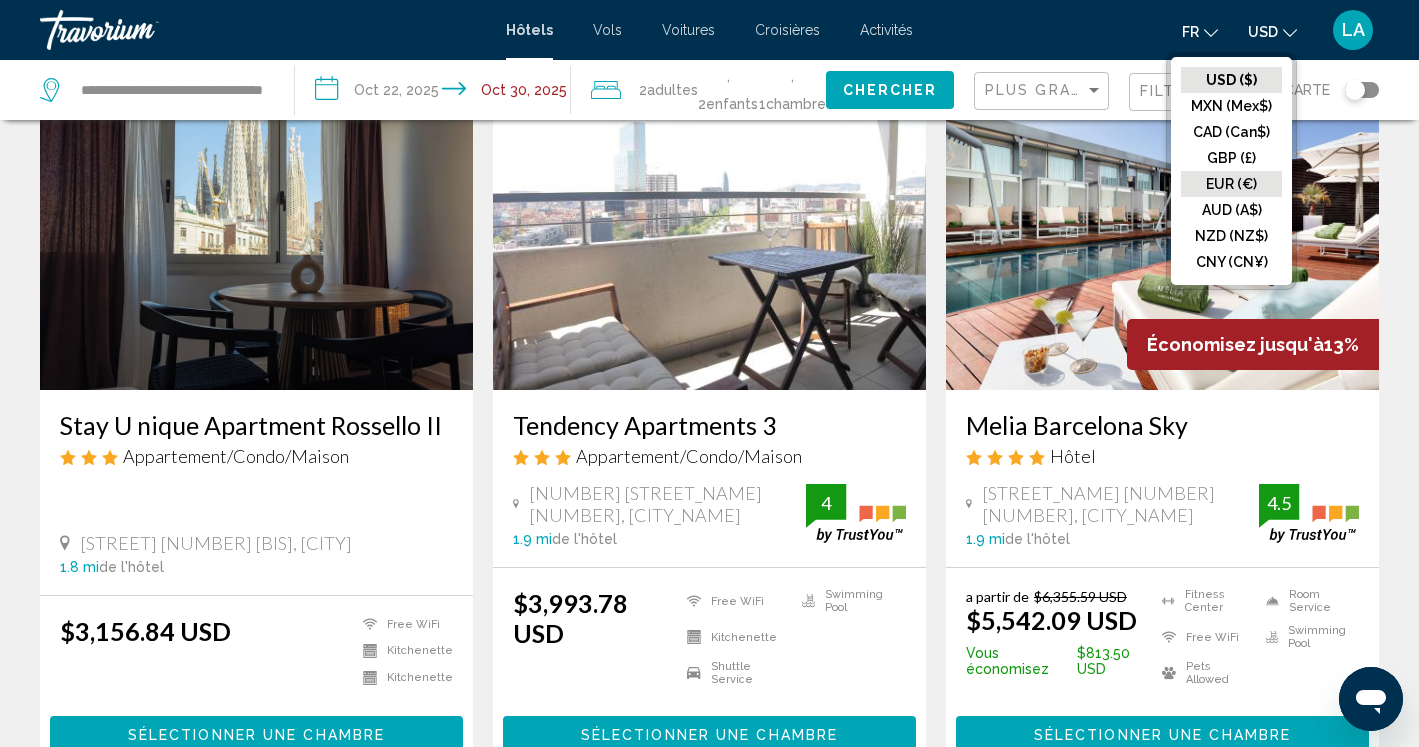 click on "EUR (€)" 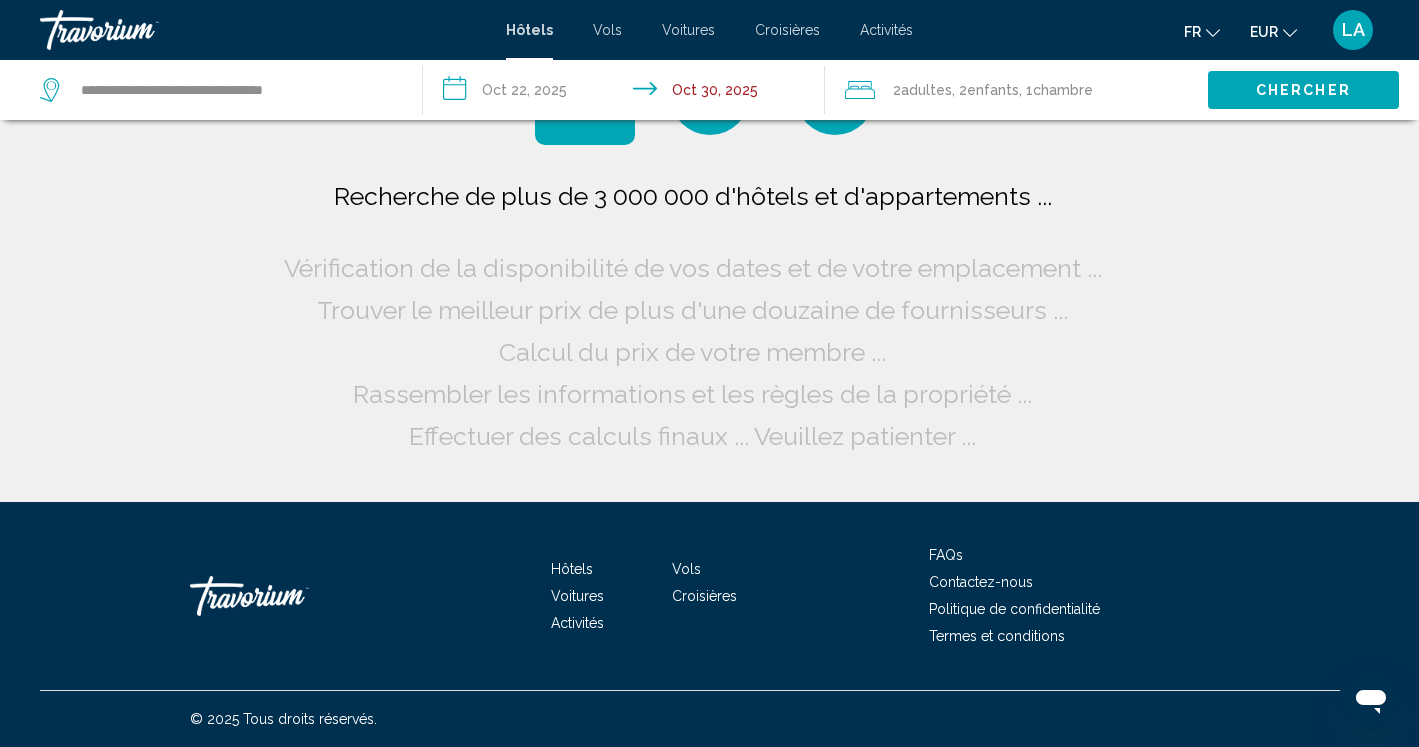 scroll, scrollTop: 0, scrollLeft: 0, axis: both 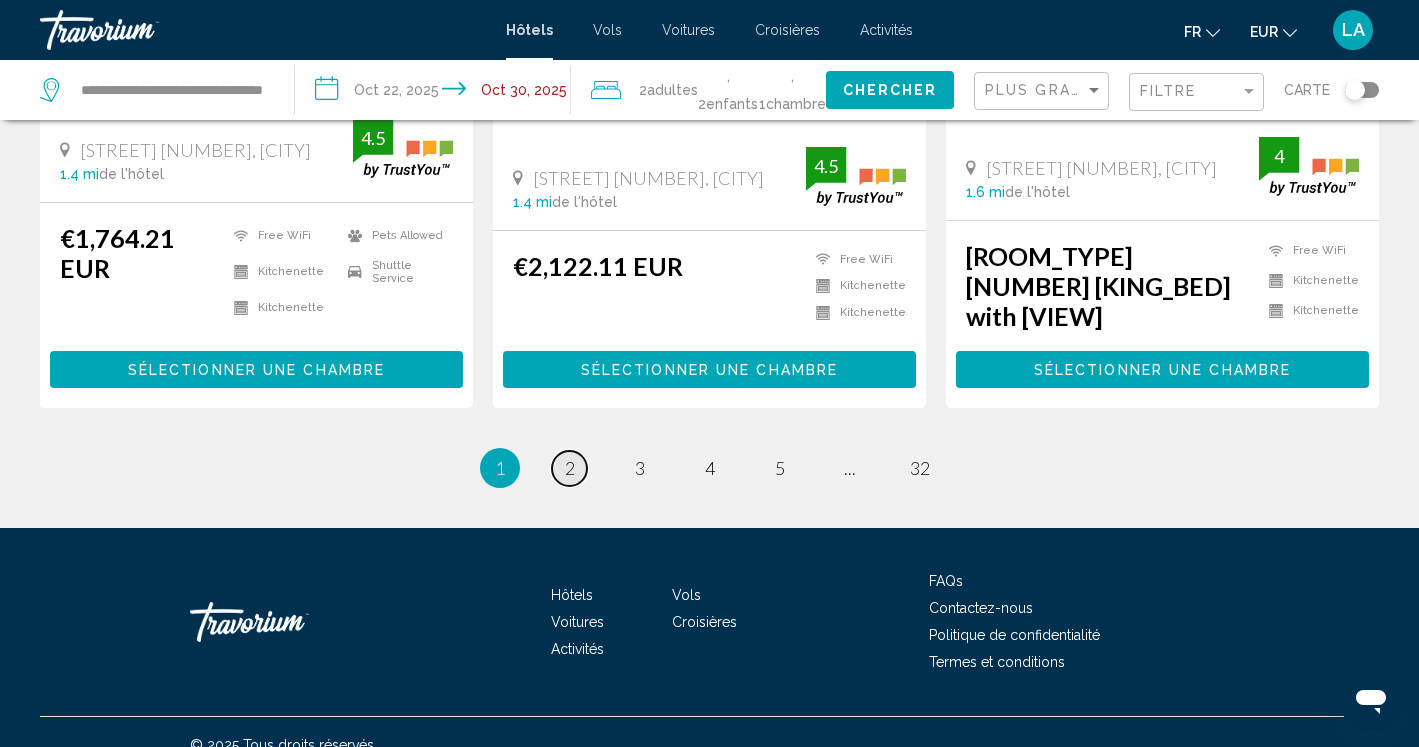 click on "page  2" at bounding box center (569, 468) 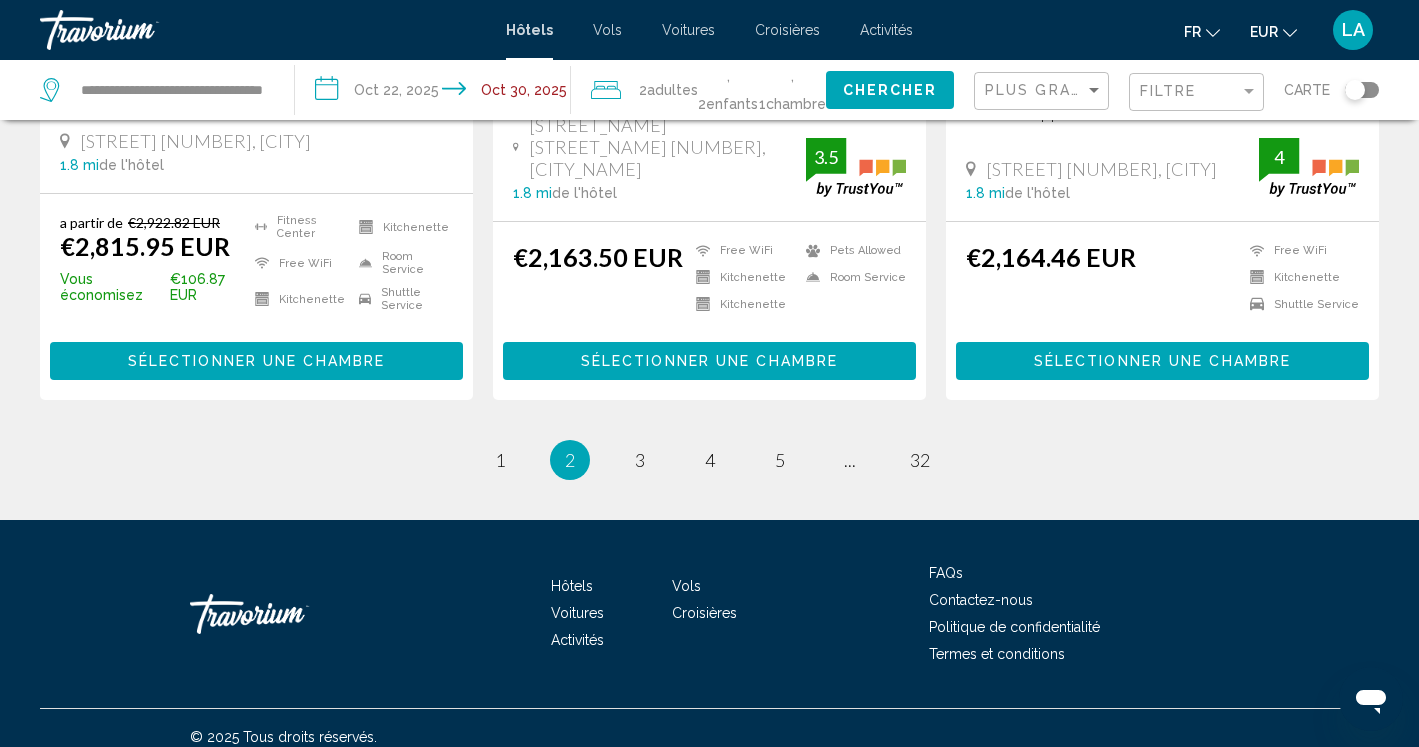 scroll, scrollTop: 2772, scrollLeft: 0, axis: vertical 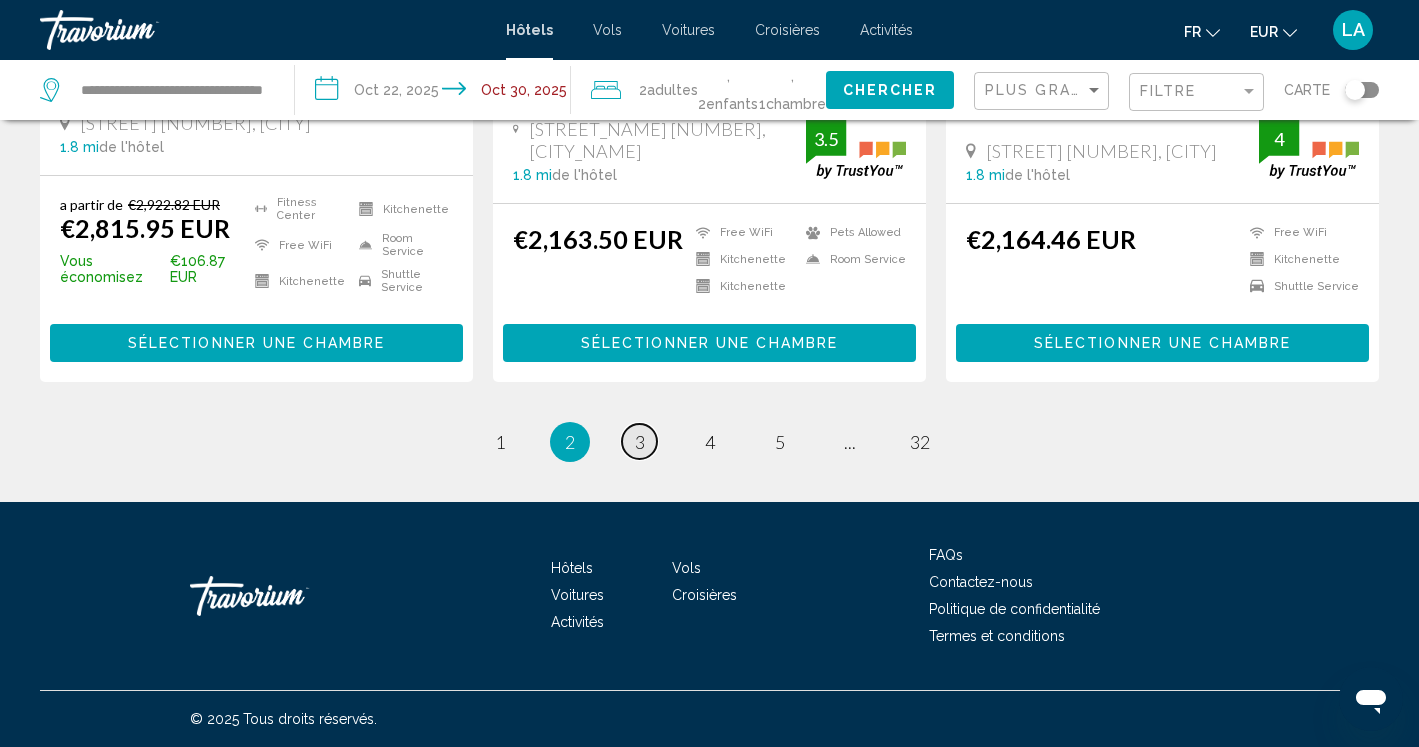 click on "3" at bounding box center (640, 442) 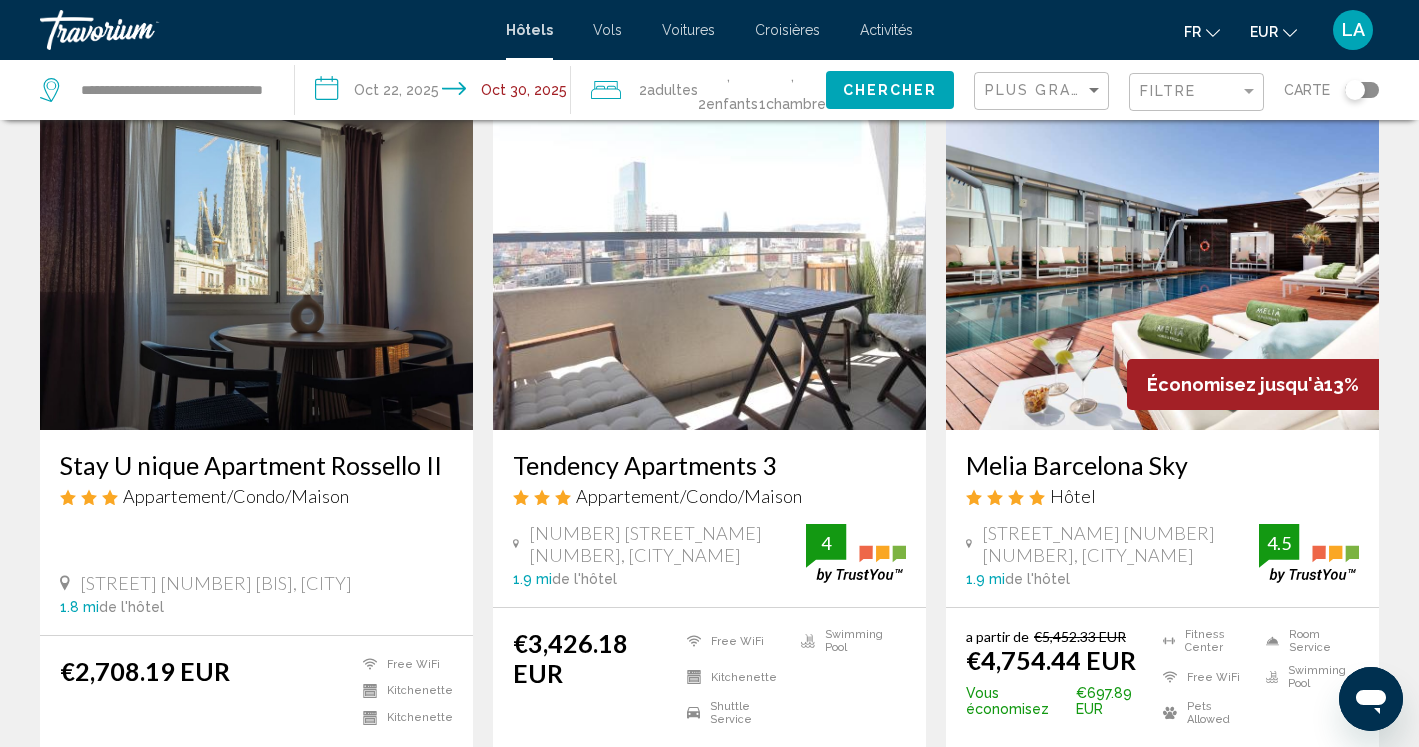 scroll, scrollTop: 120, scrollLeft: 0, axis: vertical 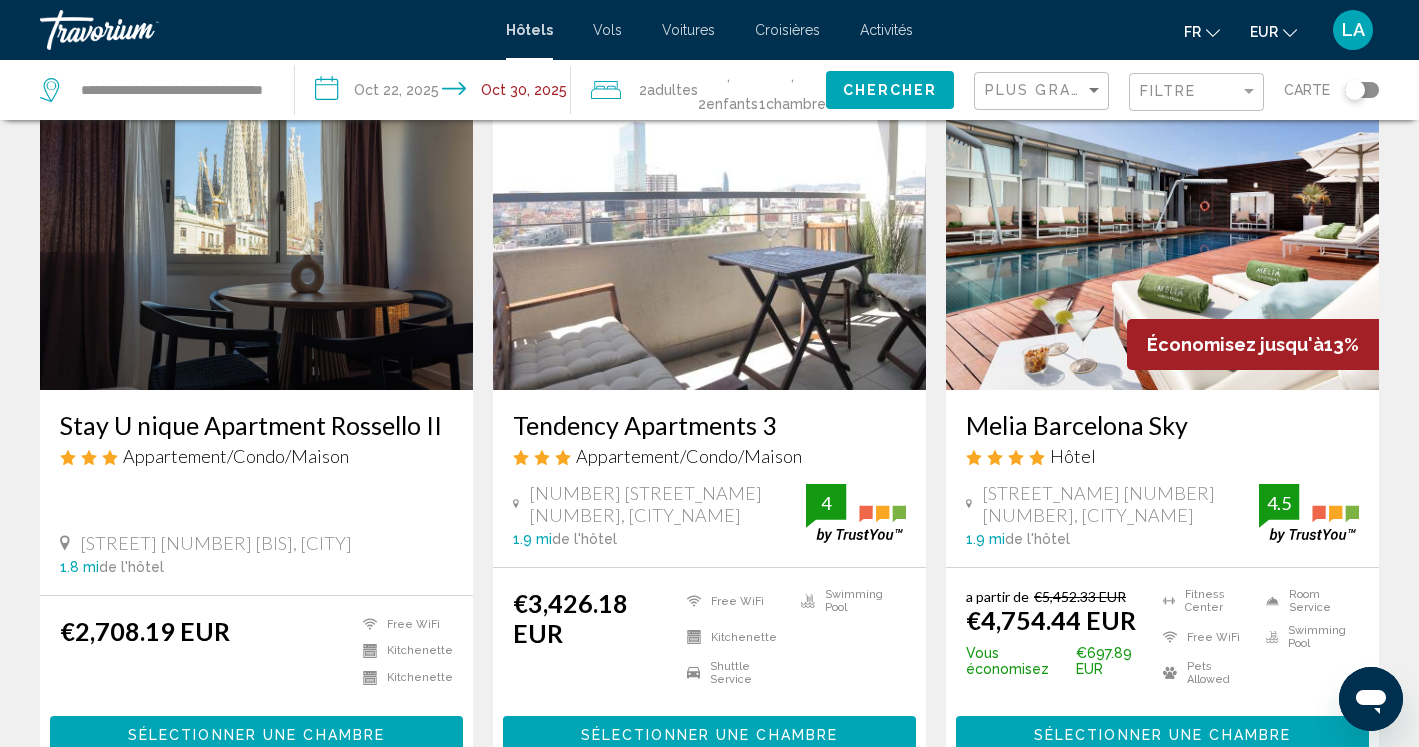 click on "**********" 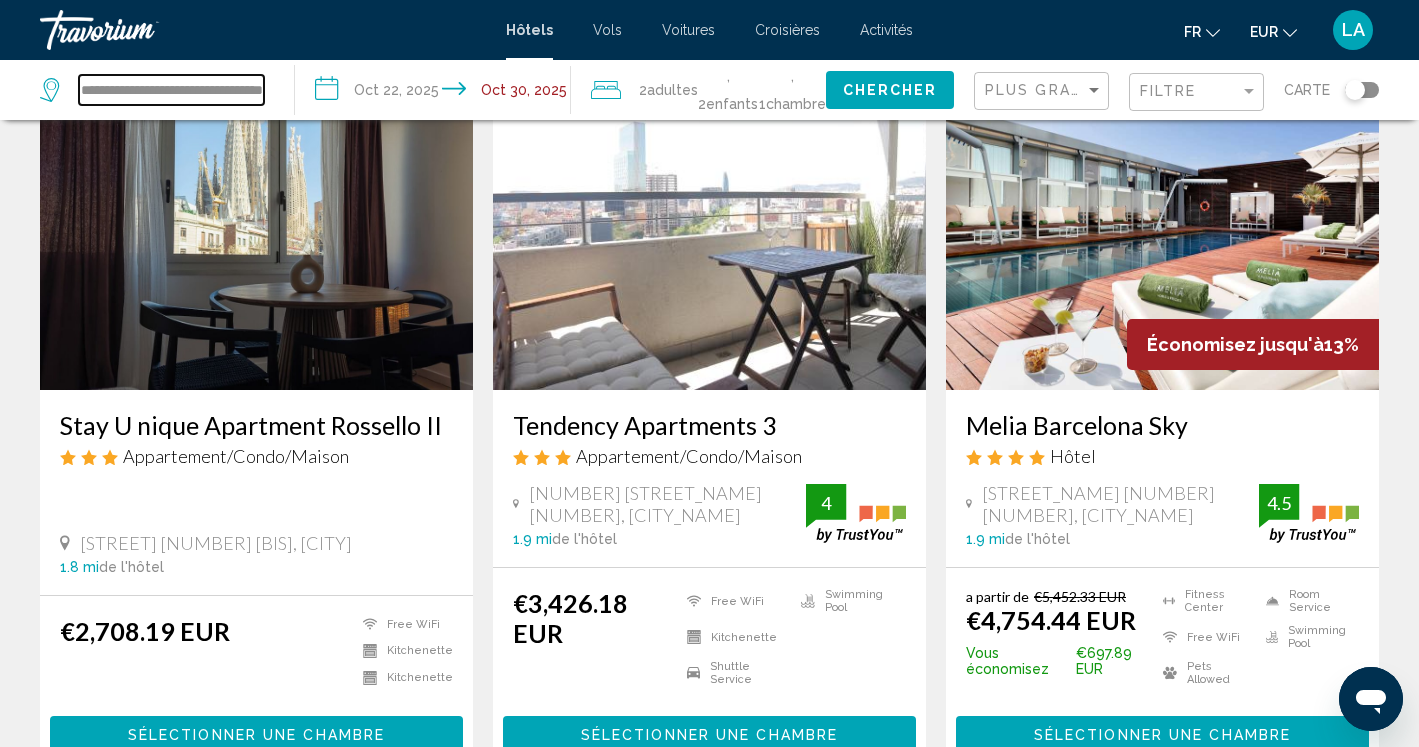 click on "**********" at bounding box center (171, 90) 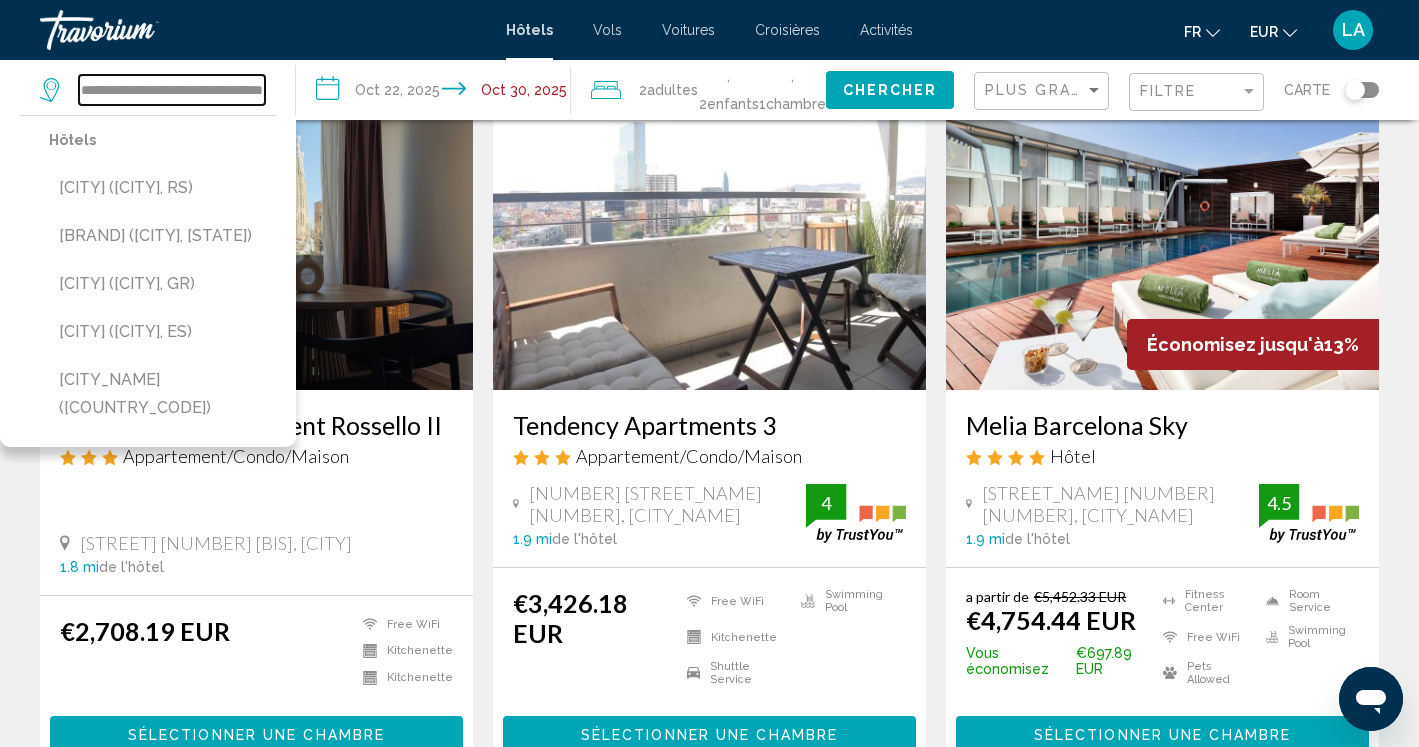 scroll, scrollTop: 0, scrollLeft: 0, axis: both 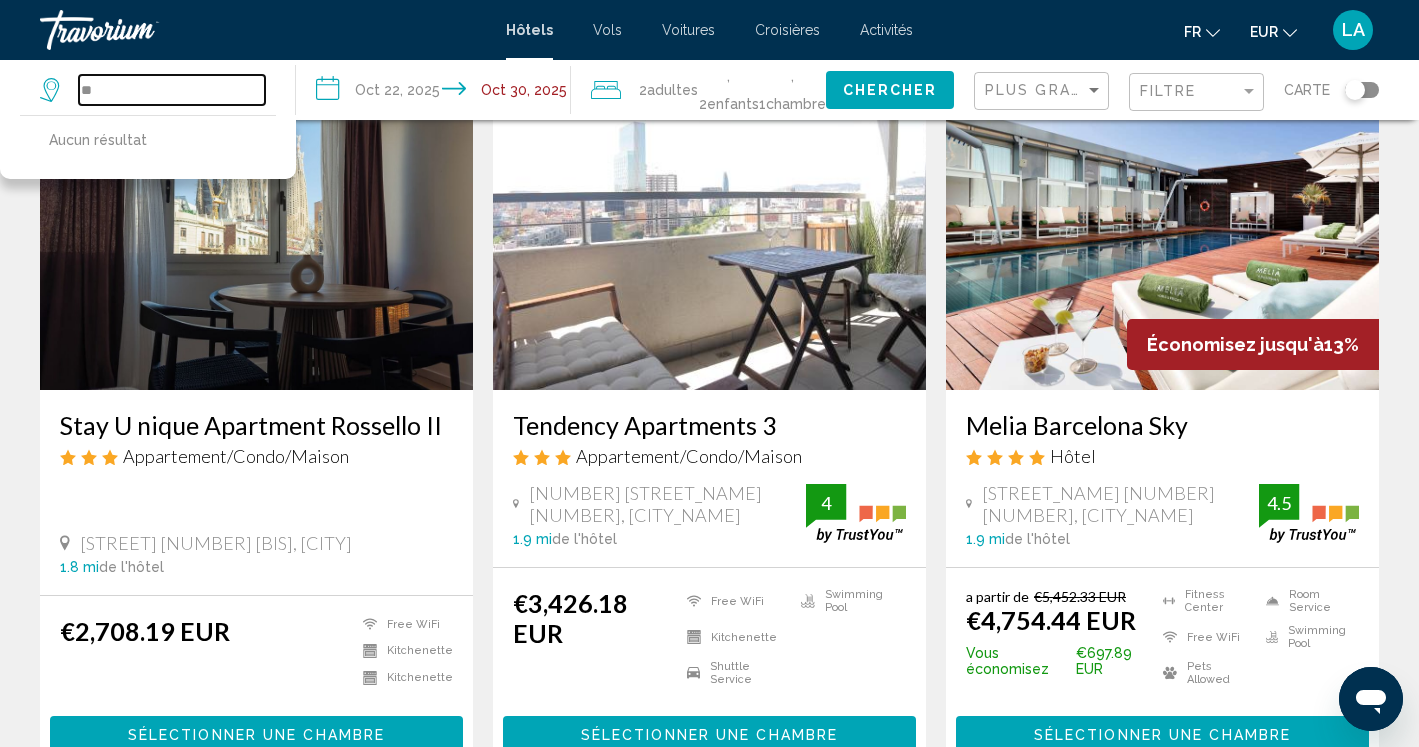 type on "*" 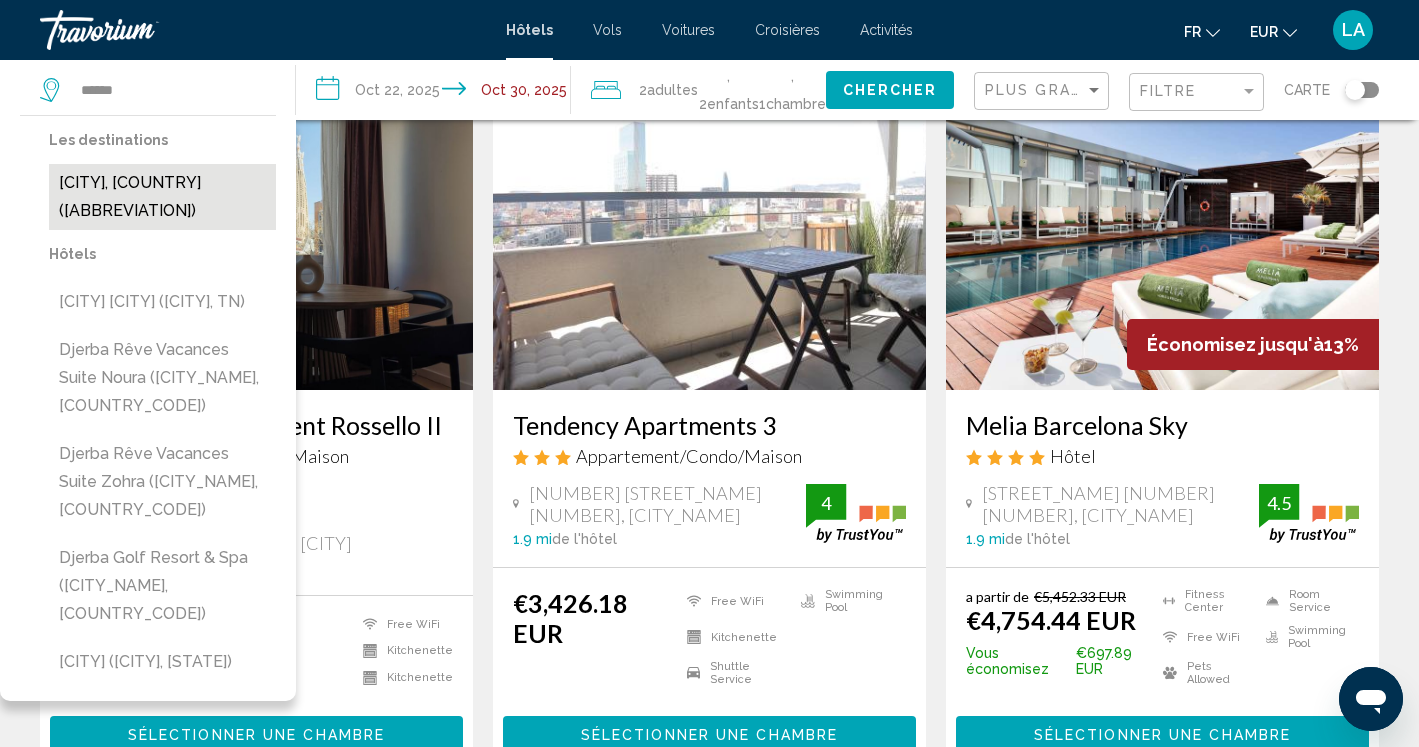 click on "[CITY], [COUNTRY] ([ABBREVIATION])" at bounding box center (162, 197) 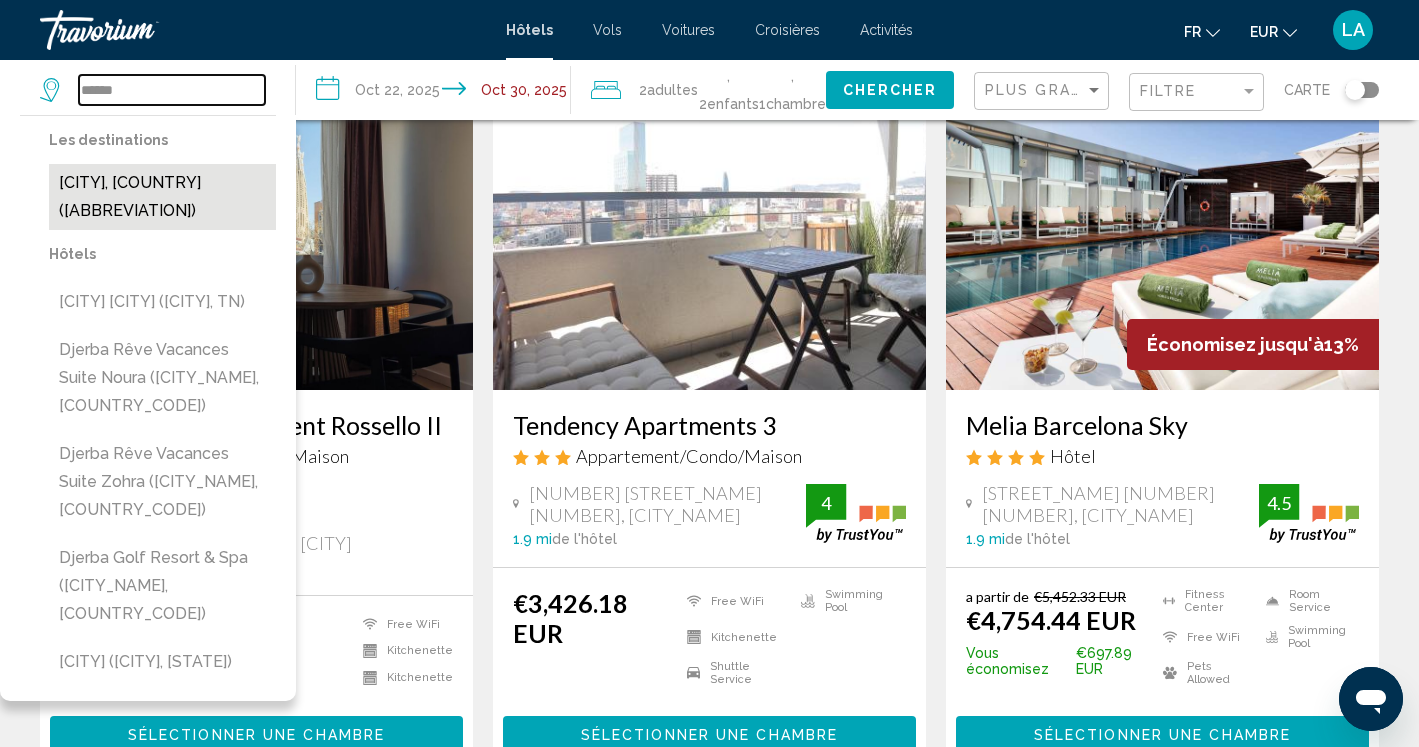 type on "**********" 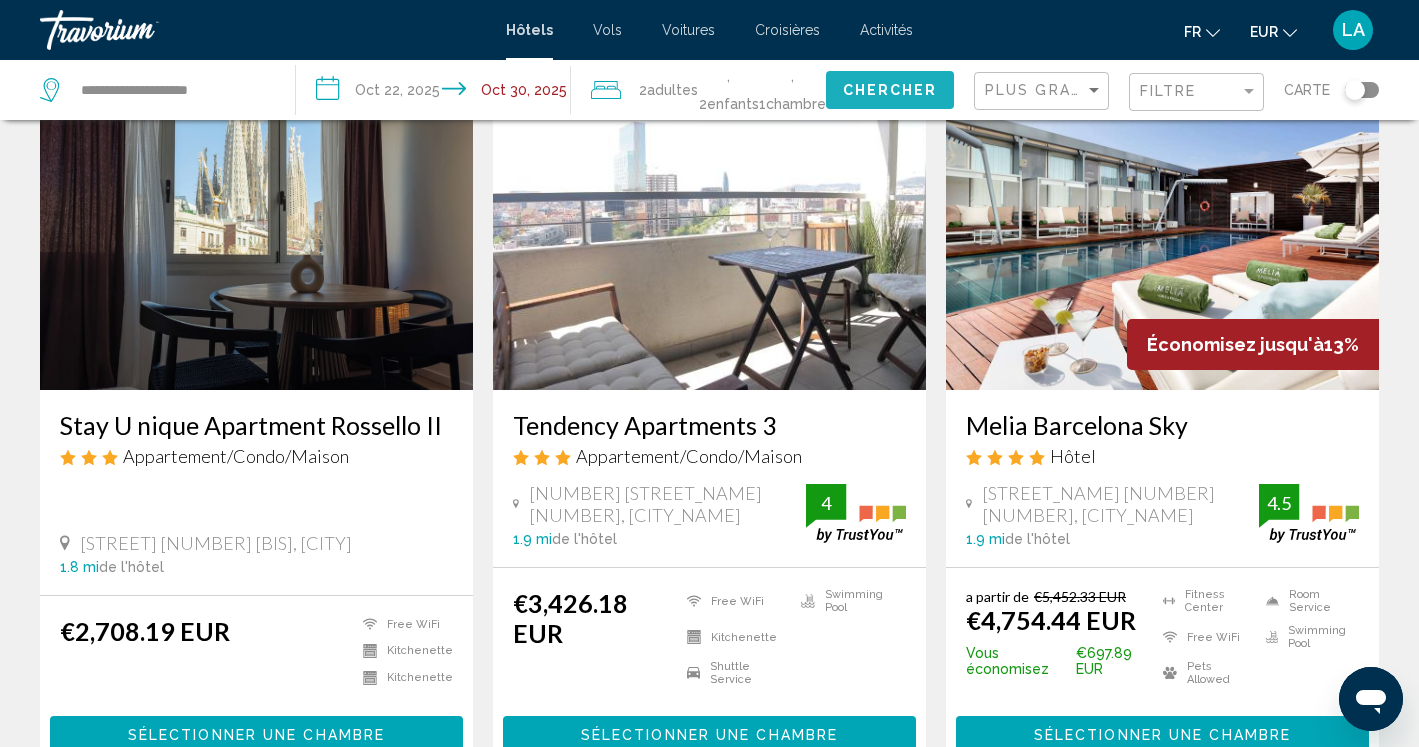 click on "Chercher" 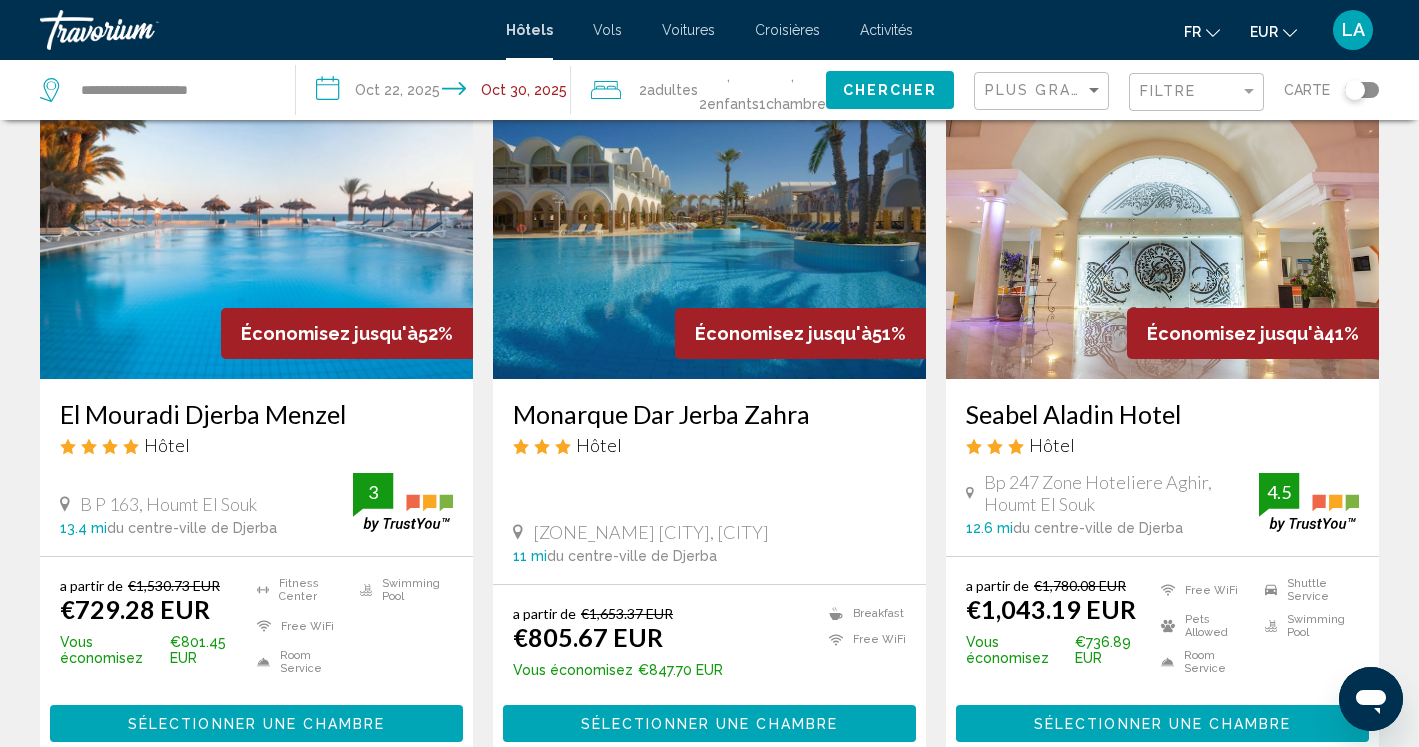 scroll, scrollTop: 120, scrollLeft: 0, axis: vertical 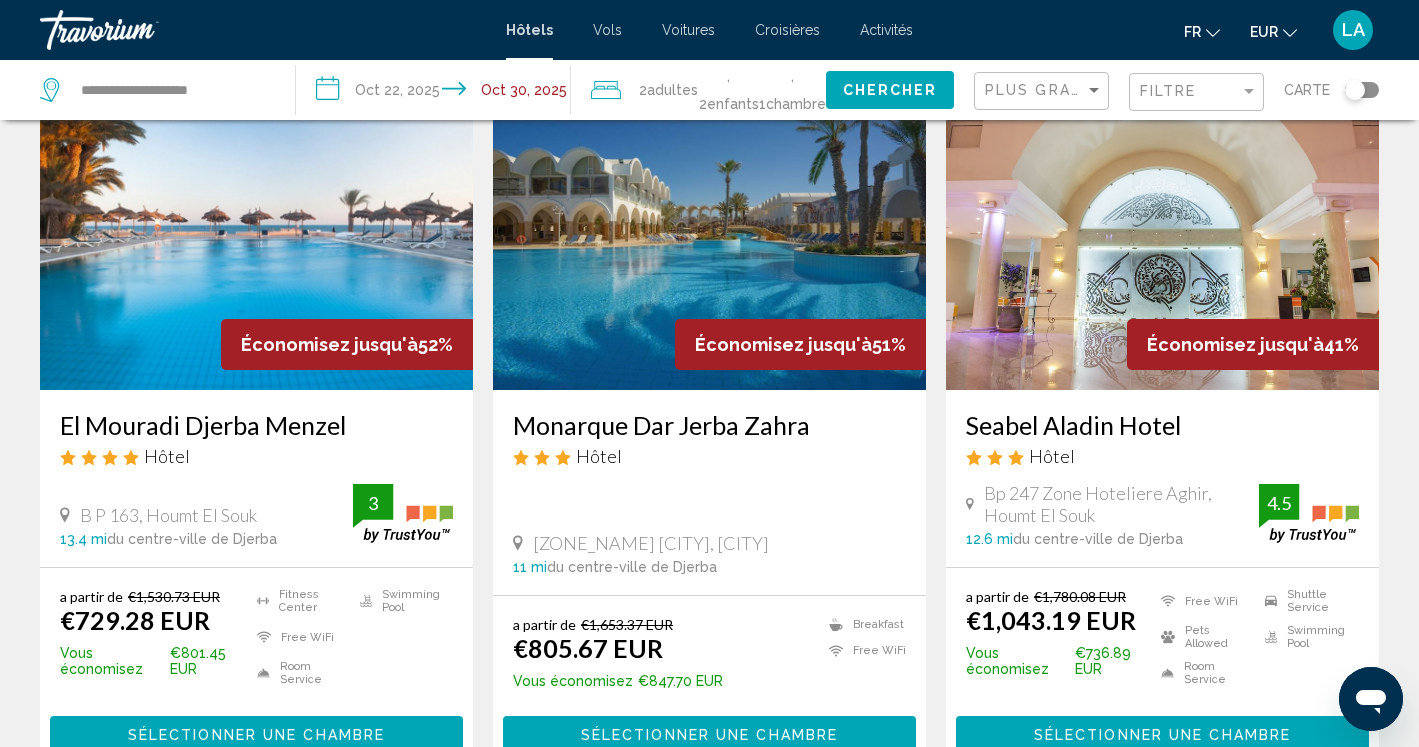 click on "El Mouradi Djerba Menzel" at bounding box center (256, 425) 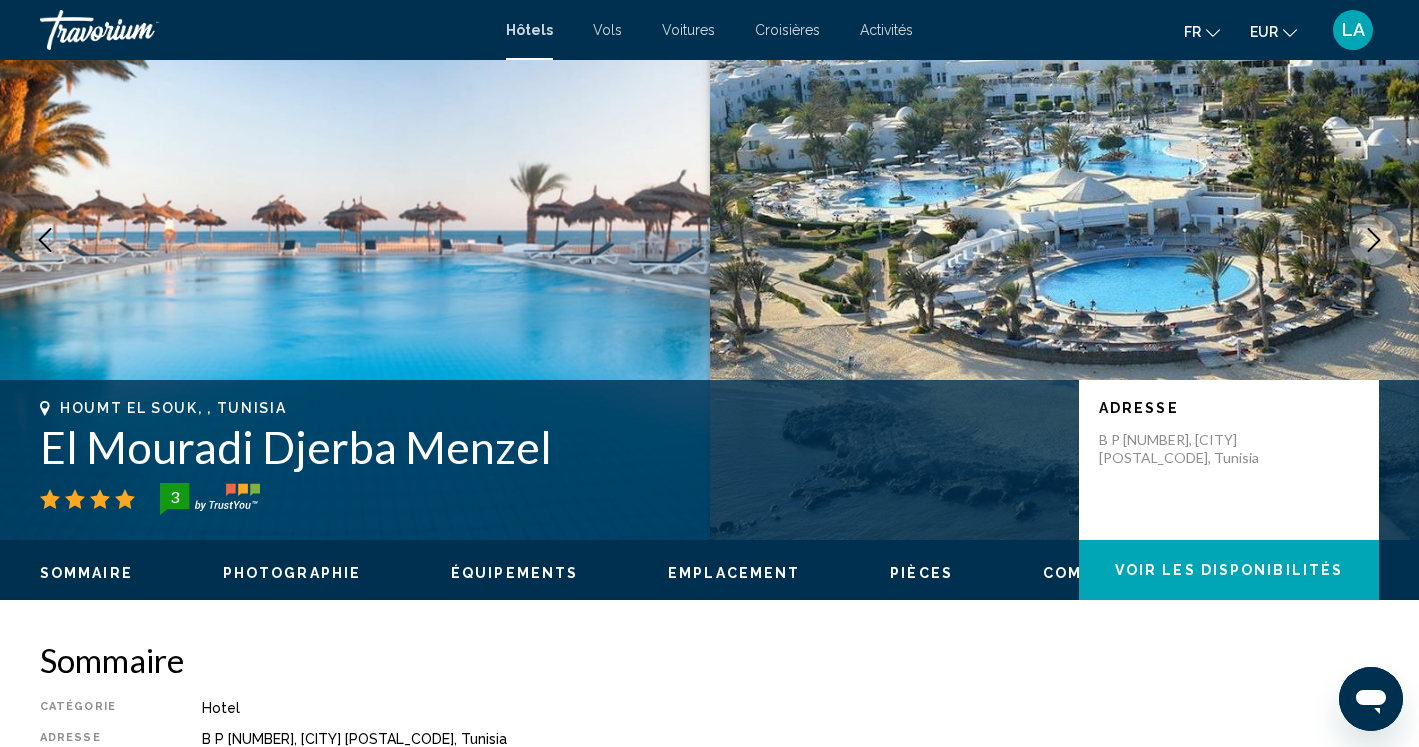 scroll, scrollTop: 0, scrollLeft: 0, axis: both 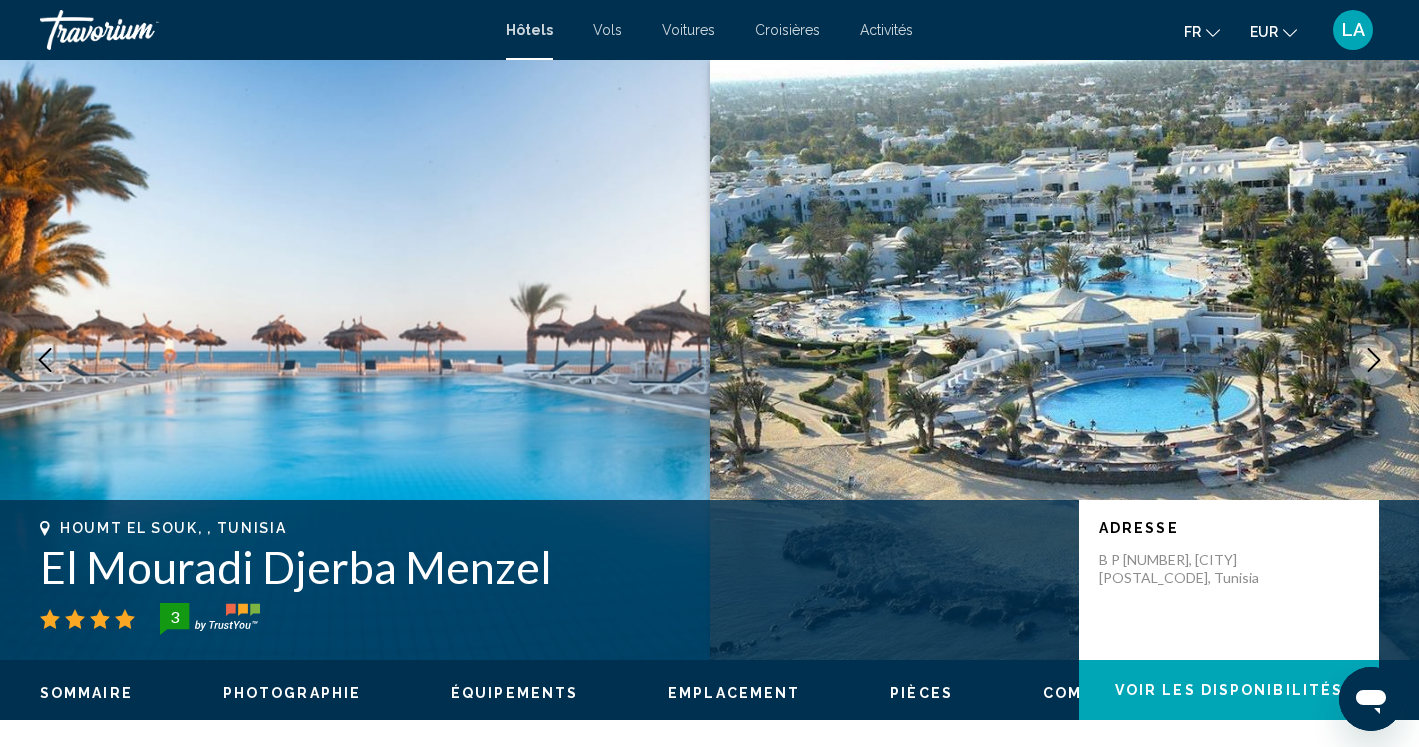 type 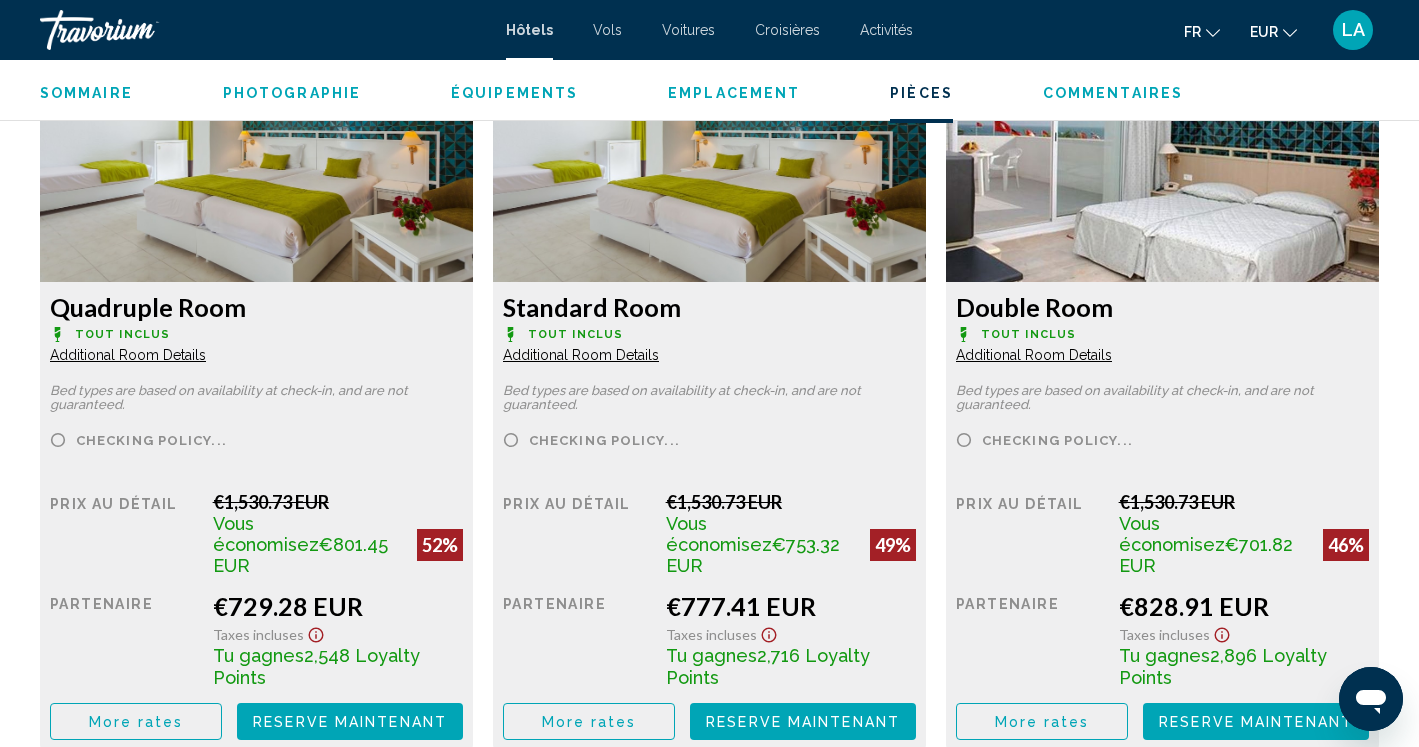 scroll, scrollTop: 2840, scrollLeft: 0, axis: vertical 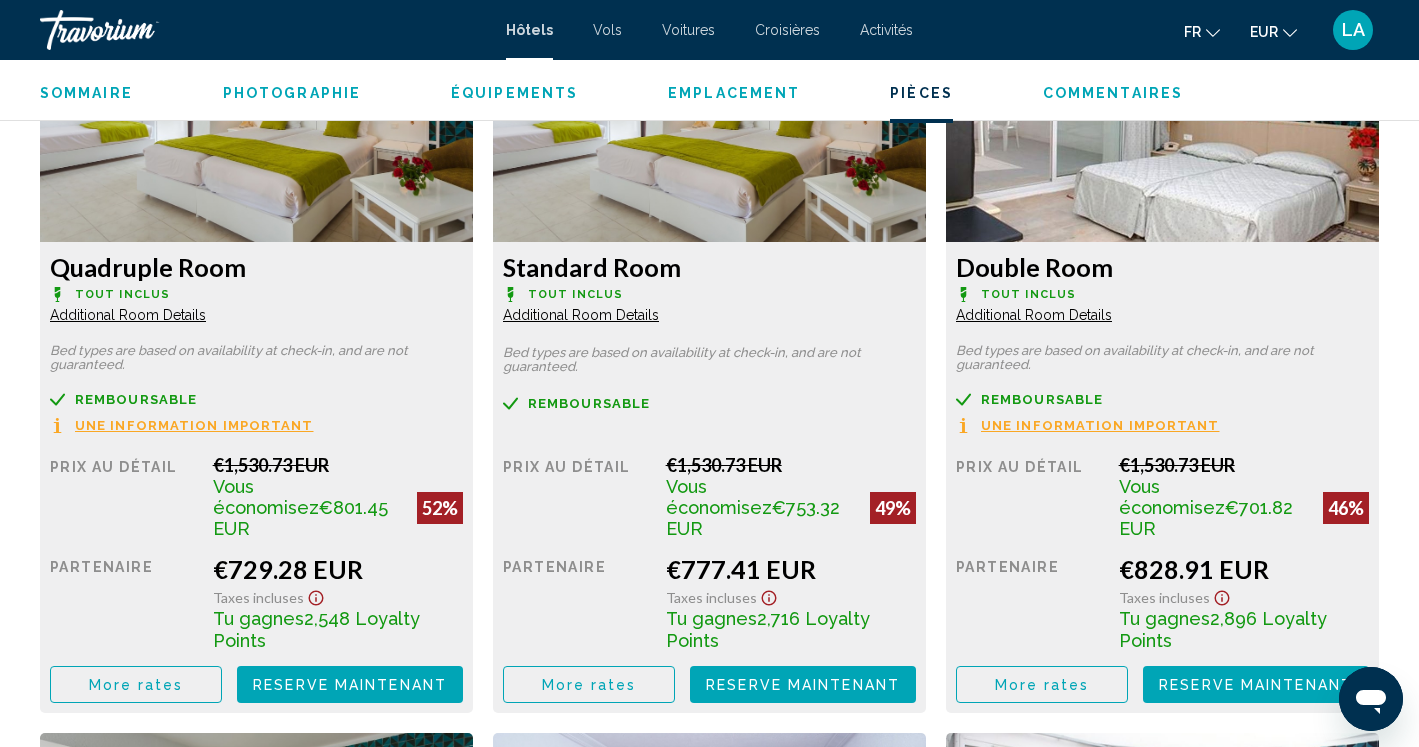 click on "Additional Room Details" at bounding box center (128, 315) 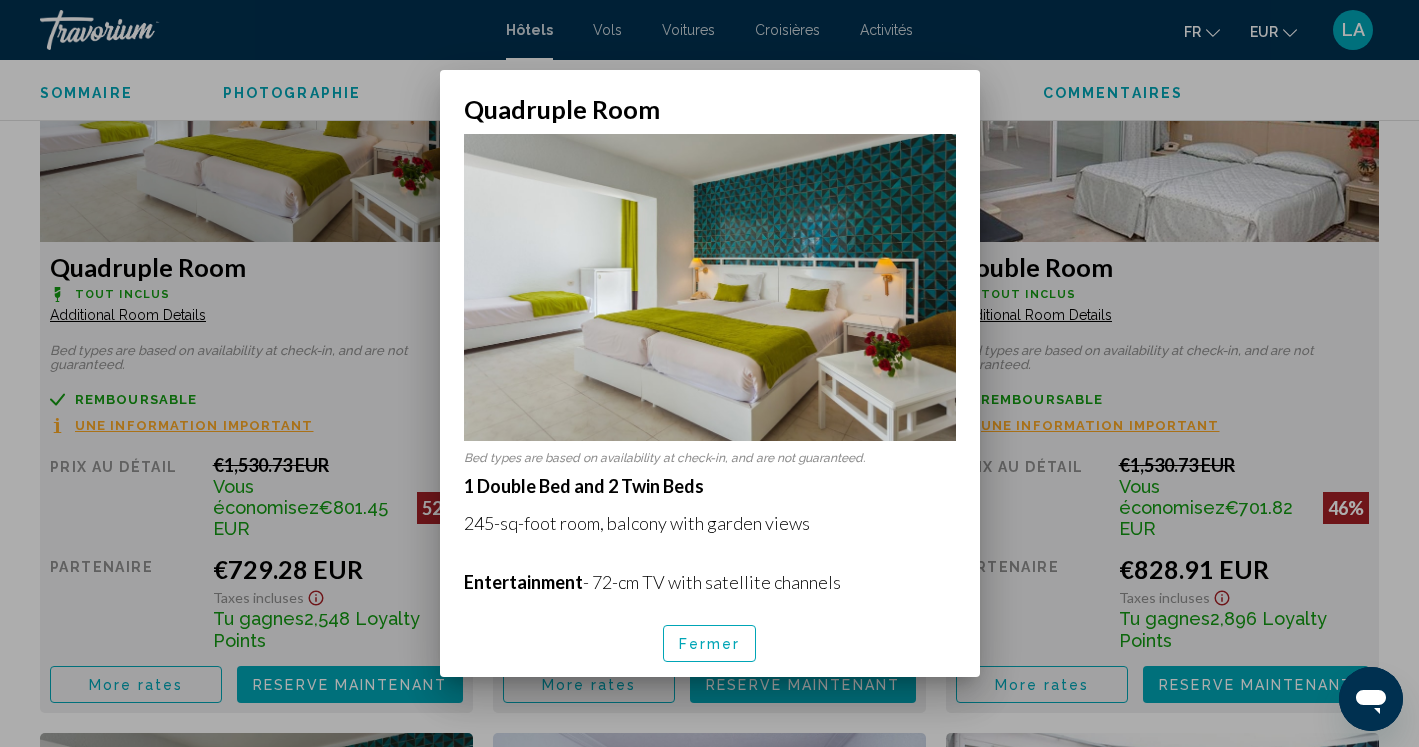 scroll, scrollTop: 0, scrollLeft: 0, axis: both 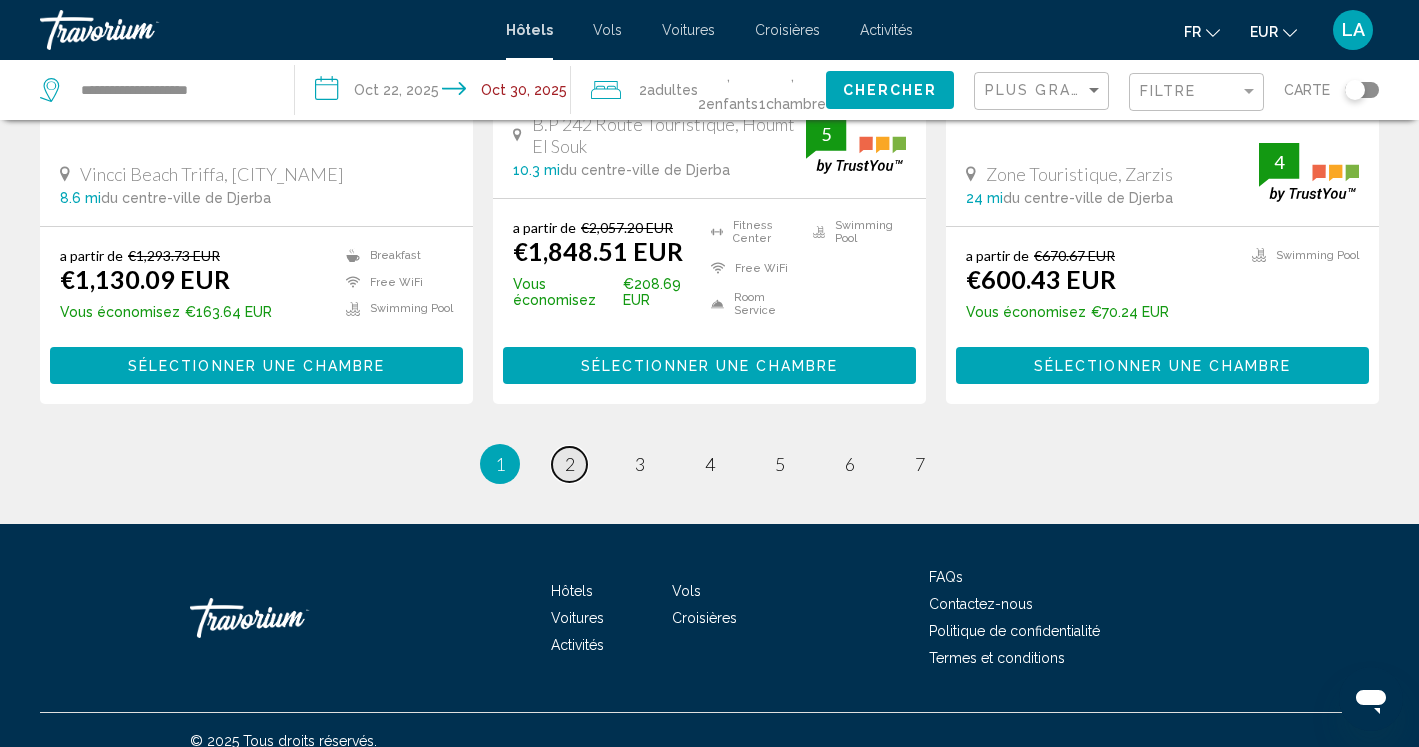 click on "page  2" at bounding box center (569, 464) 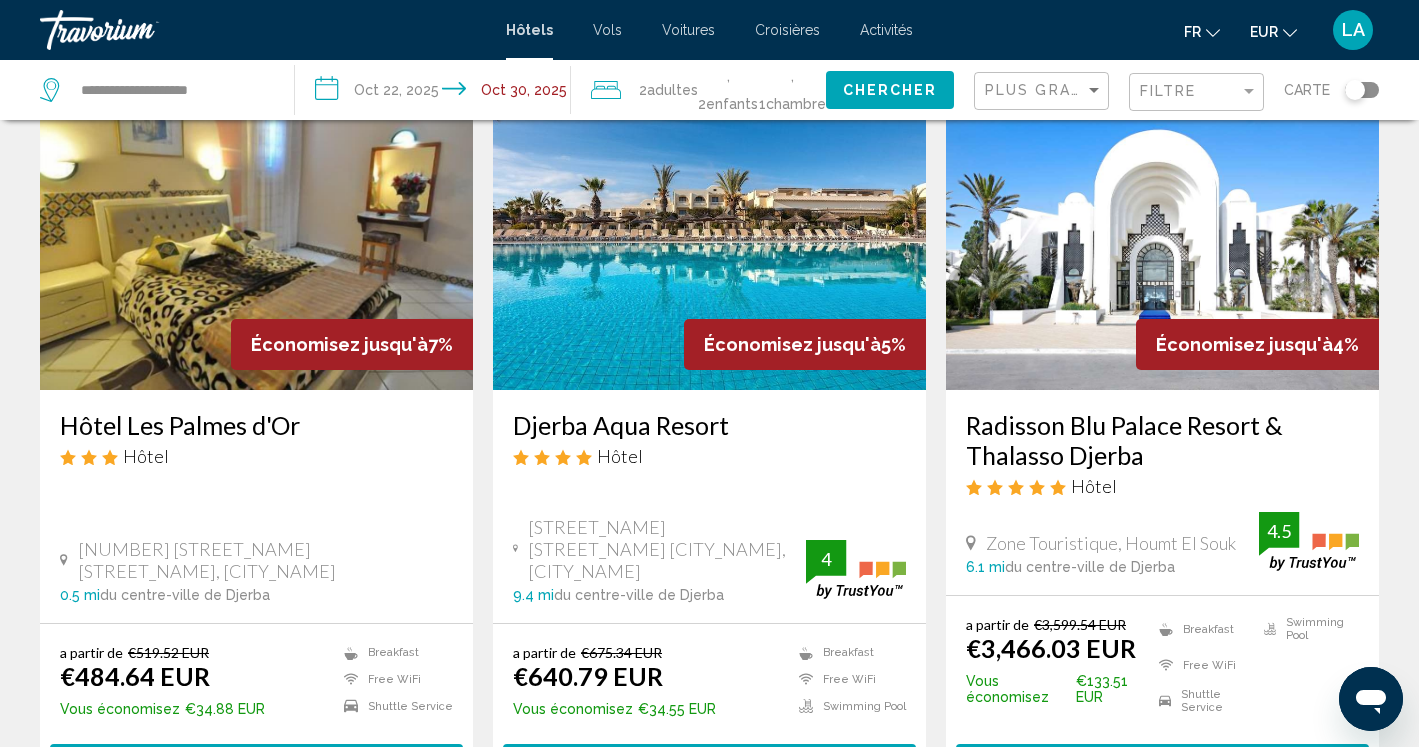 scroll, scrollTop: 80, scrollLeft: 0, axis: vertical 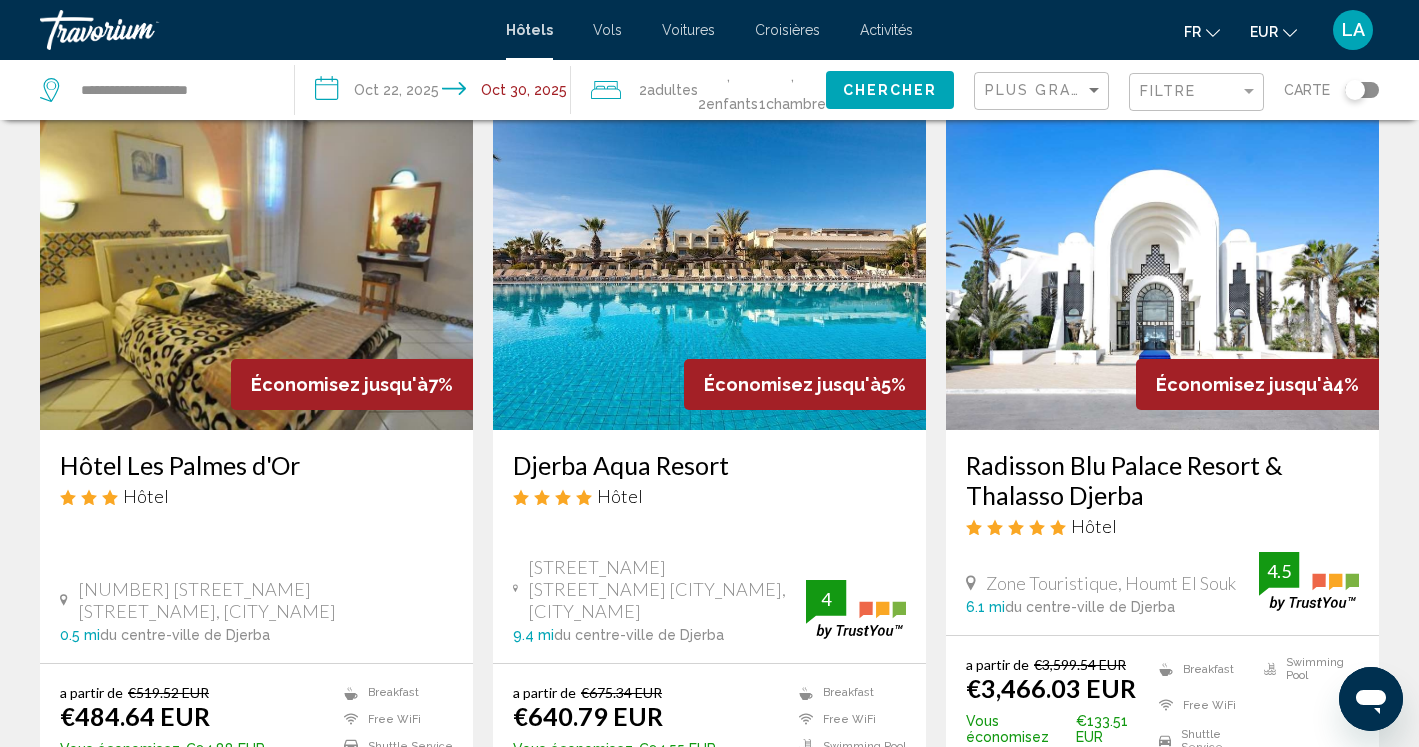 click on "Djerba Aqua Resort" at bounding box center [709, 465] 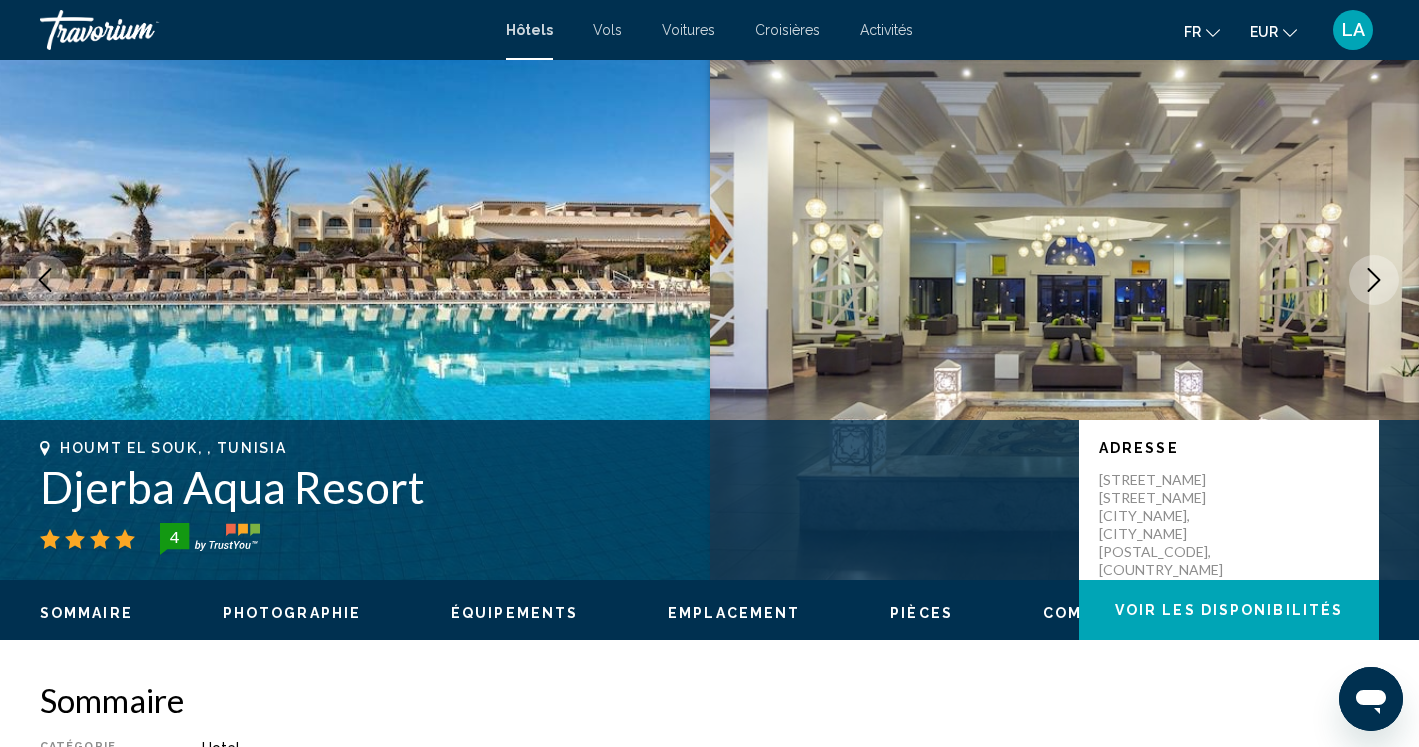 scroll, scrollTop: 0, scrollLeft: 0, axis: both 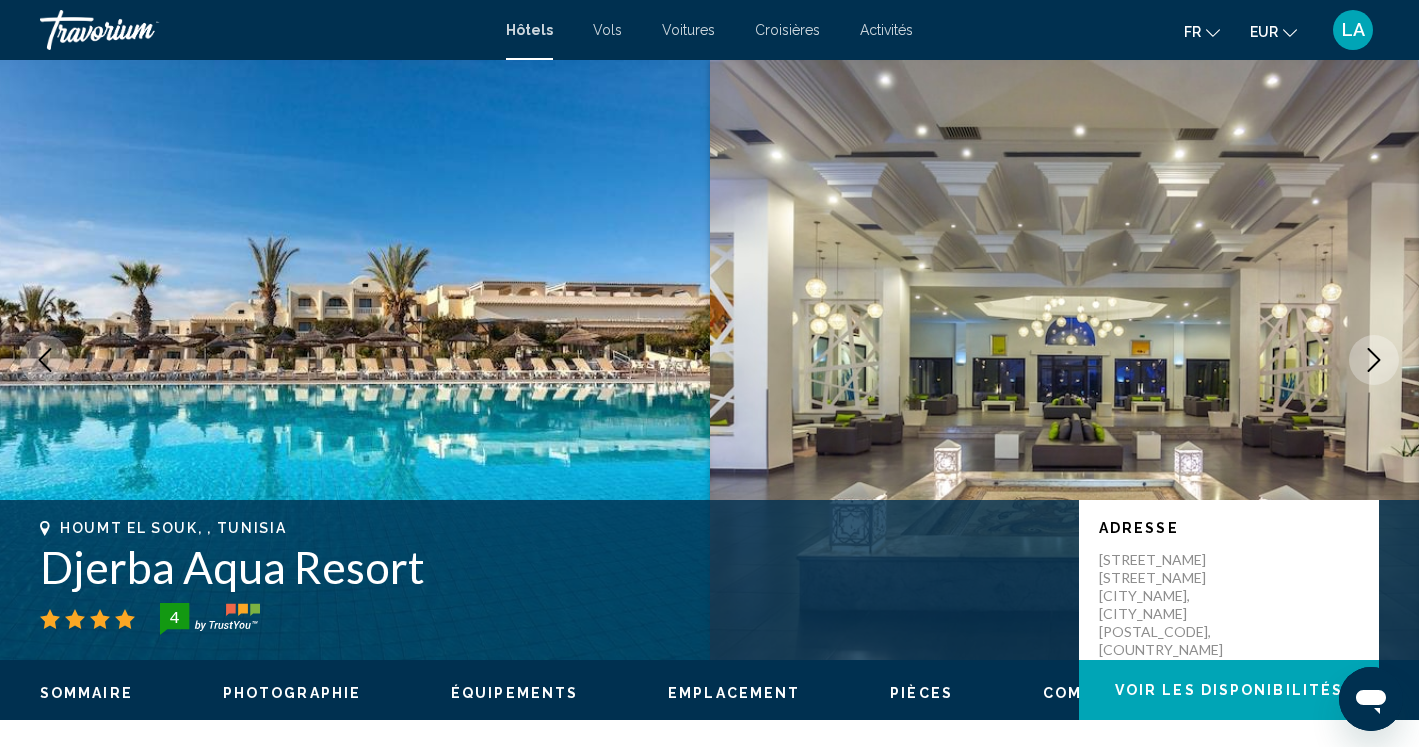 type 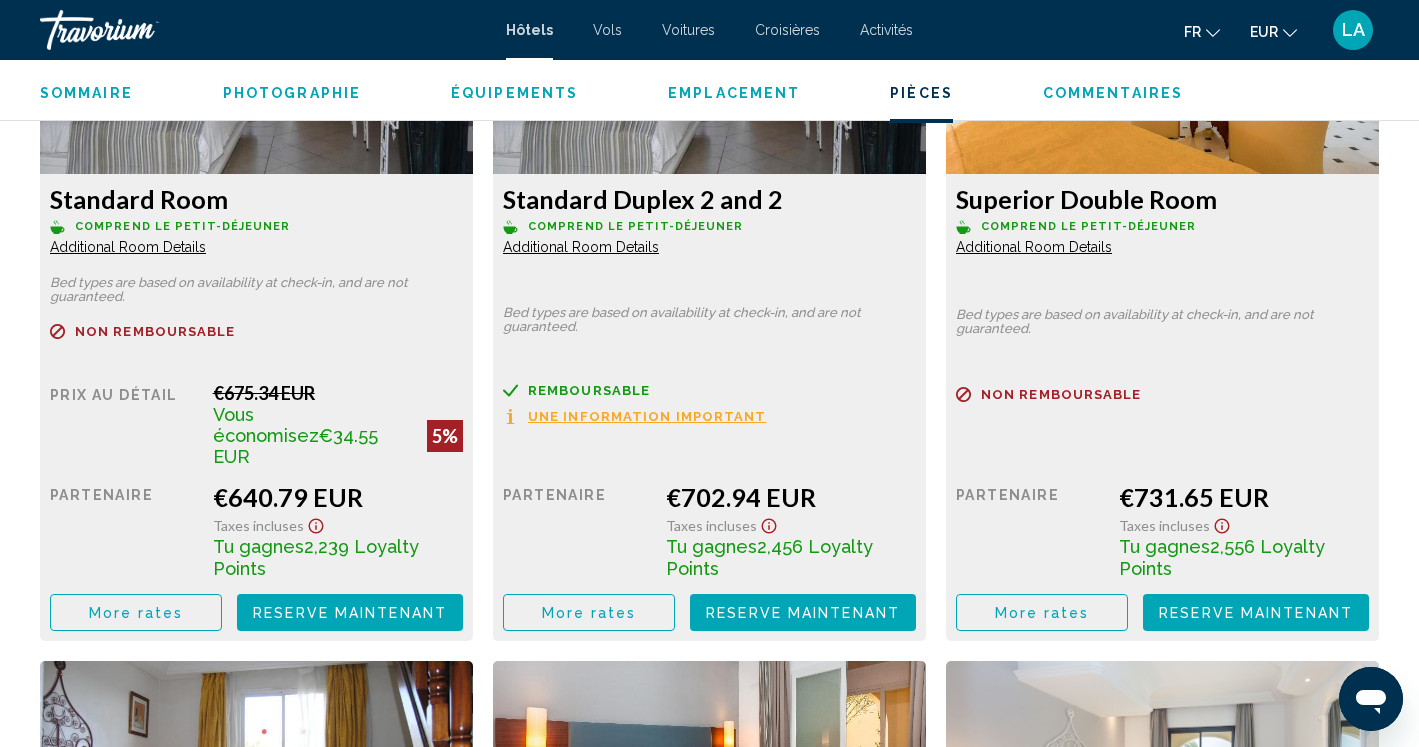 scroll, scrollTop: 2840, scrollLeft: 0, axis: vertical 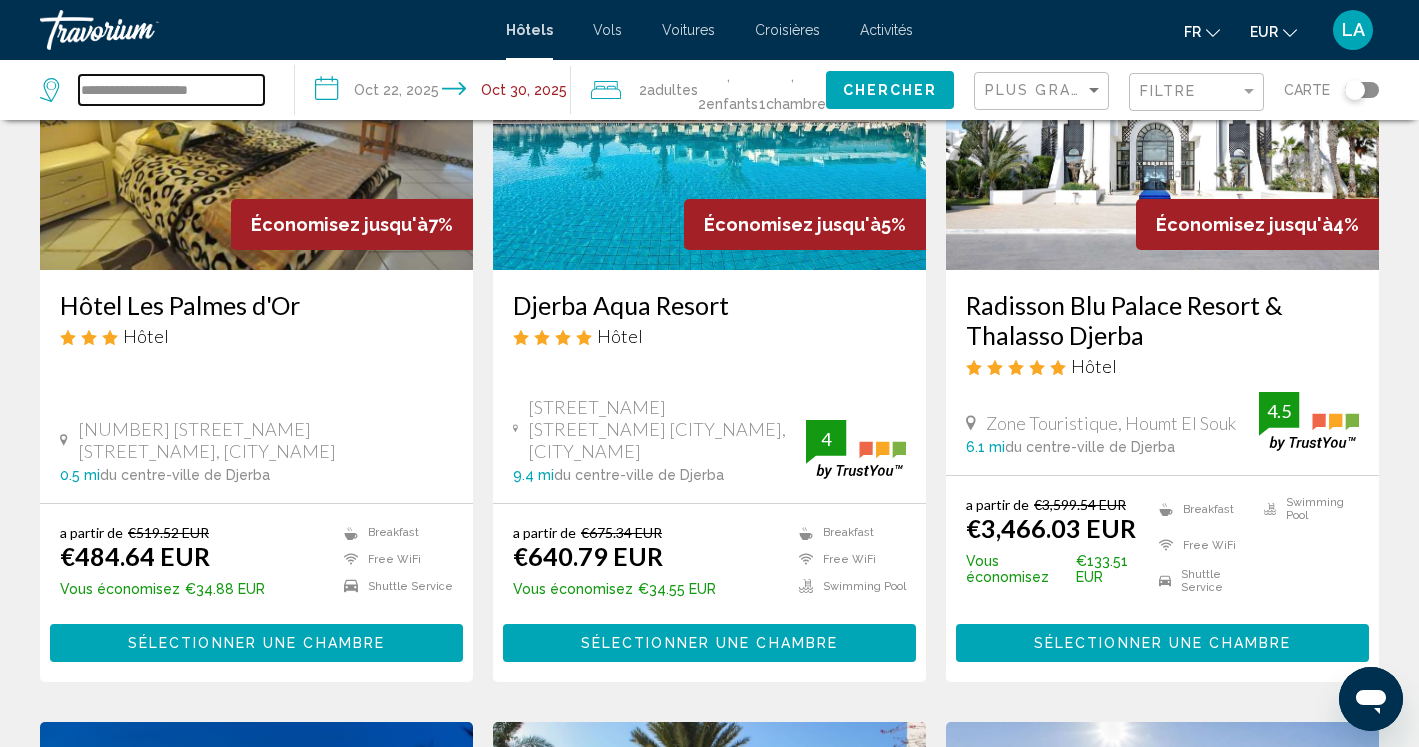 drag, startPoint x: 244, startPoint y: 88, endPoint x: 61, endPoint y: 88, distance: 183 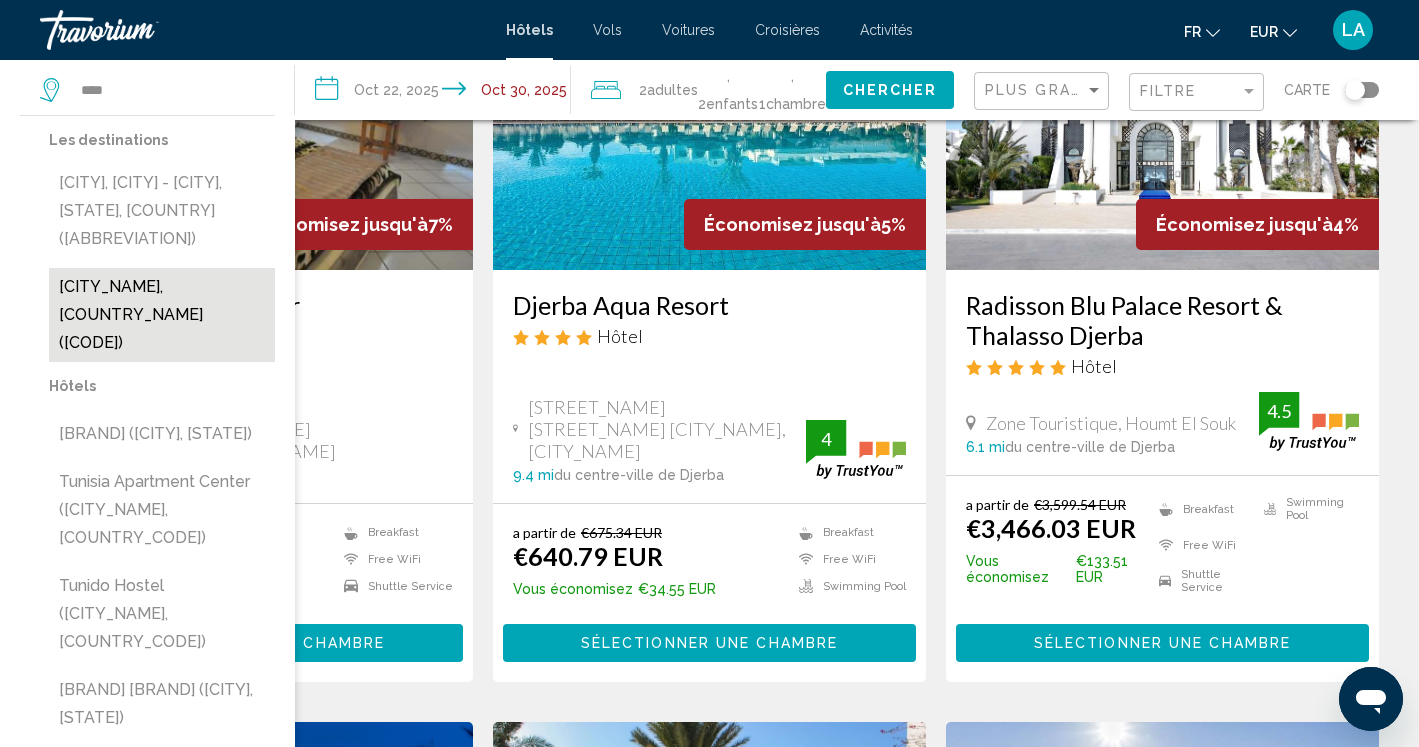 click on "[CITY_NAME], [COUNTRY_NAME] ([CODE])" at bounding box center [162, 315] 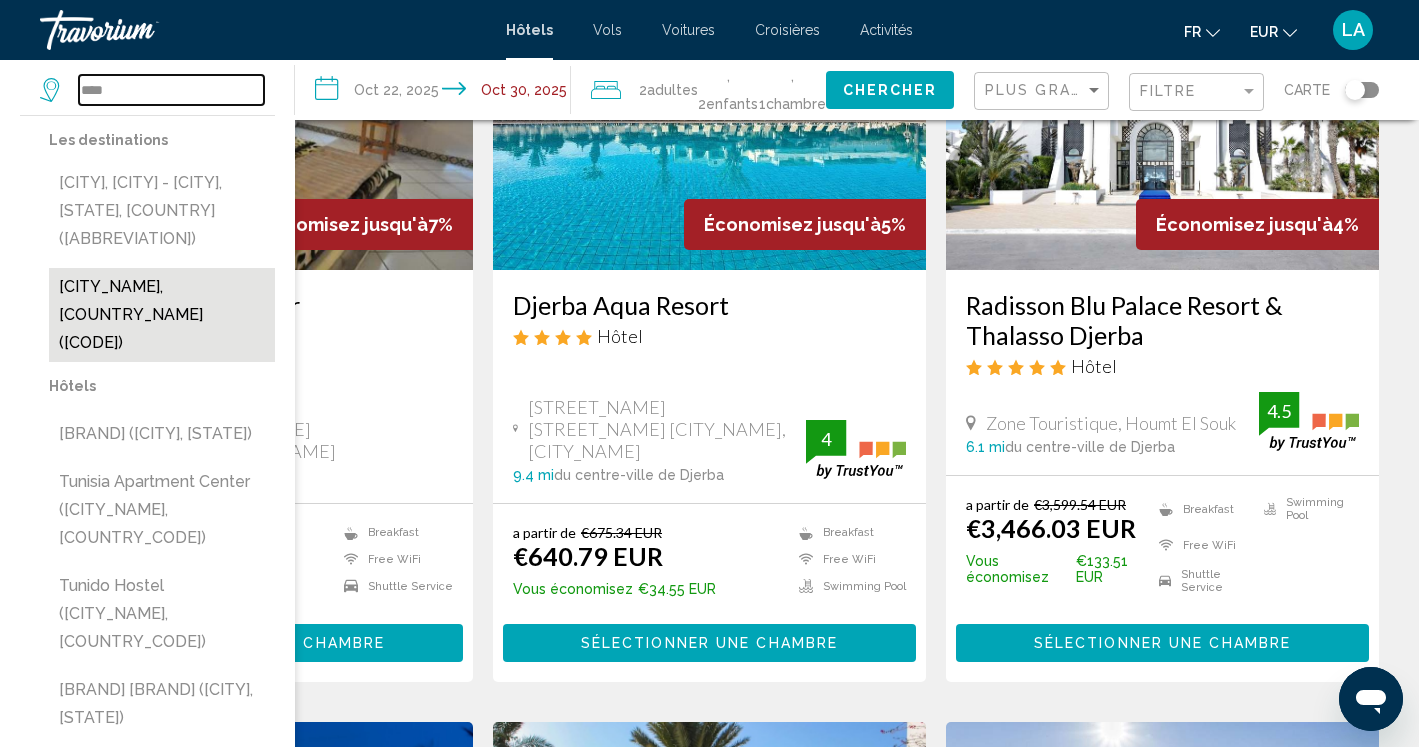 type on "**********" 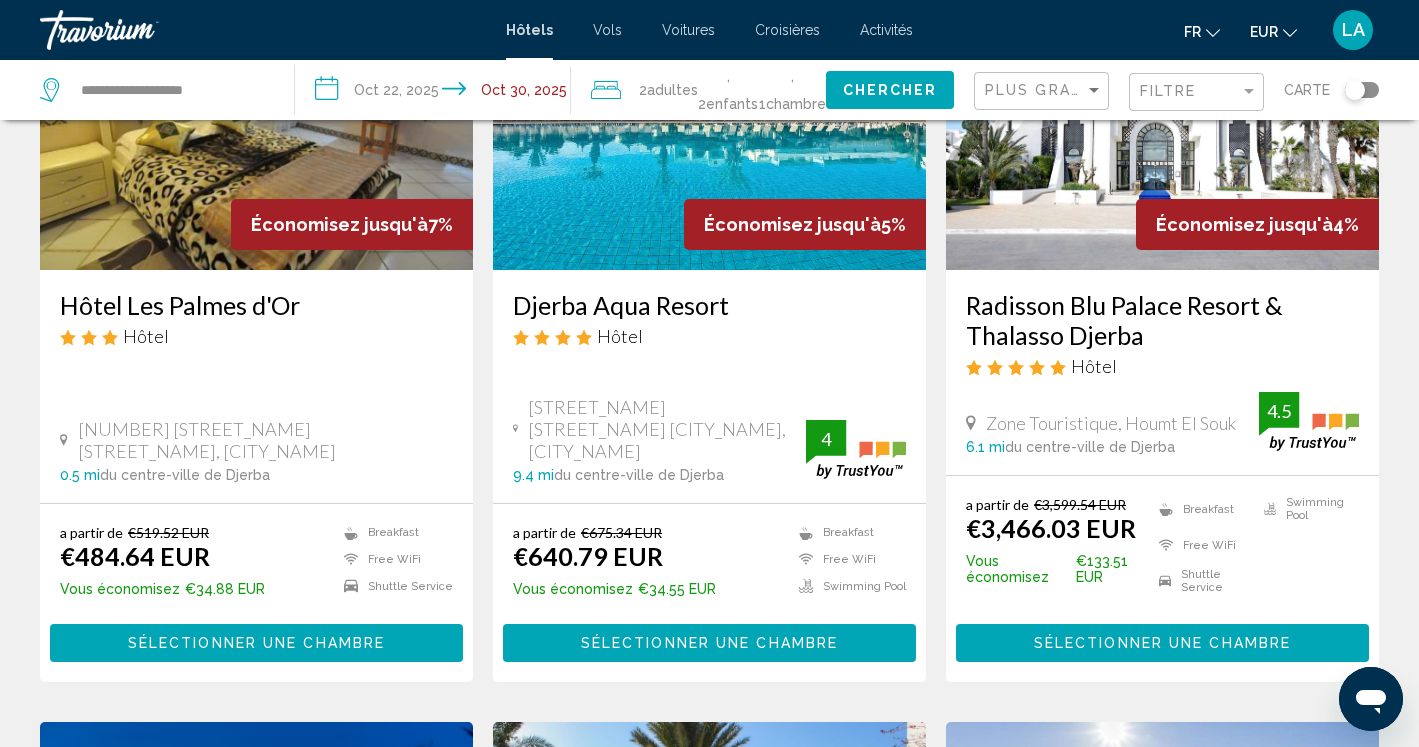 click on "Chercher" 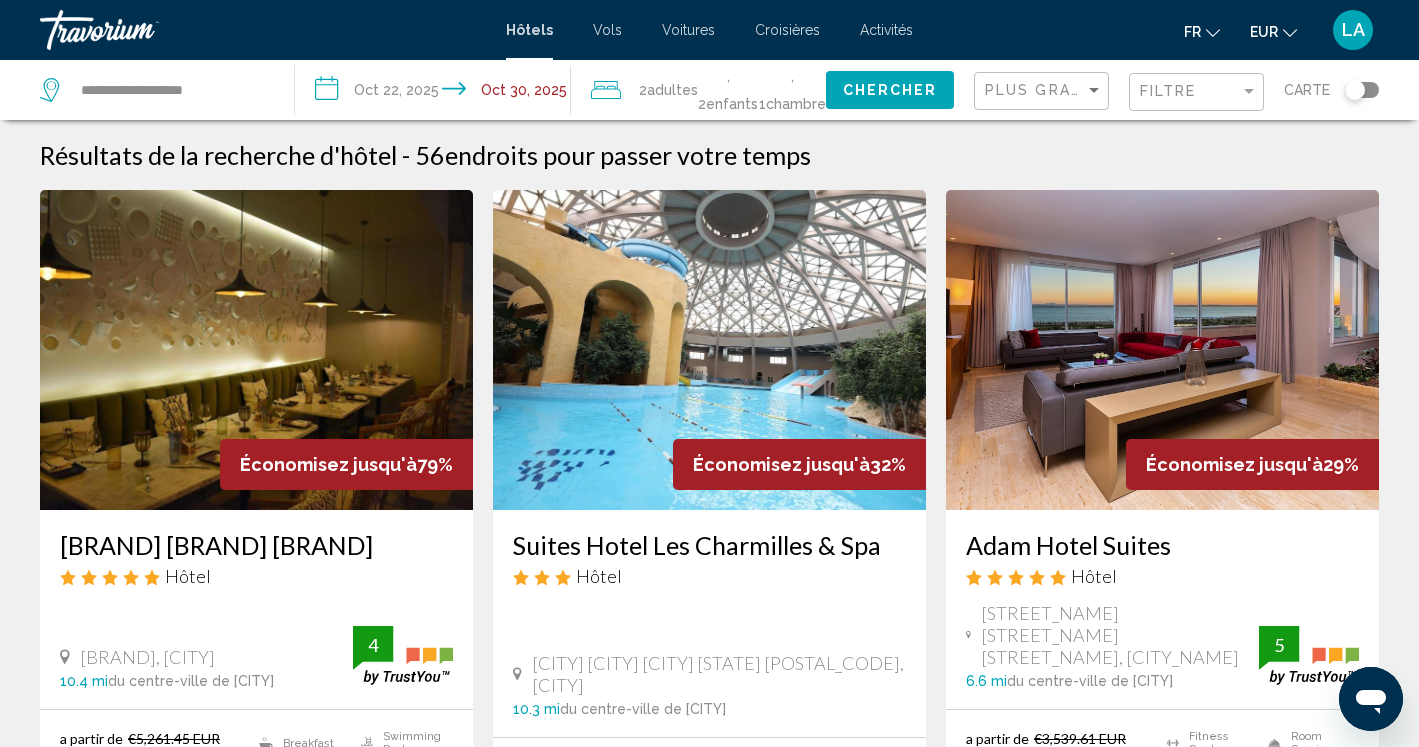 type 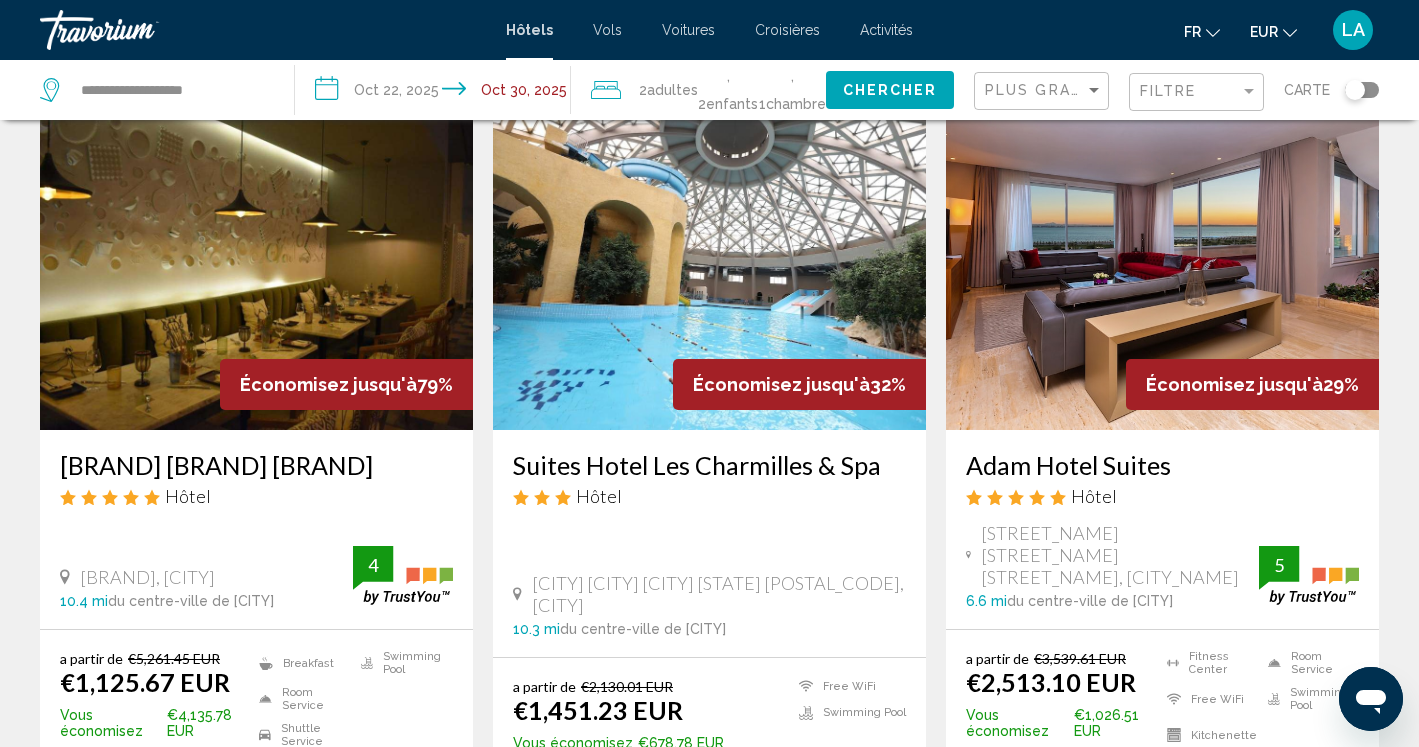 scroll, scrollTop: 120, scrollLeft: 0, axis: vertical 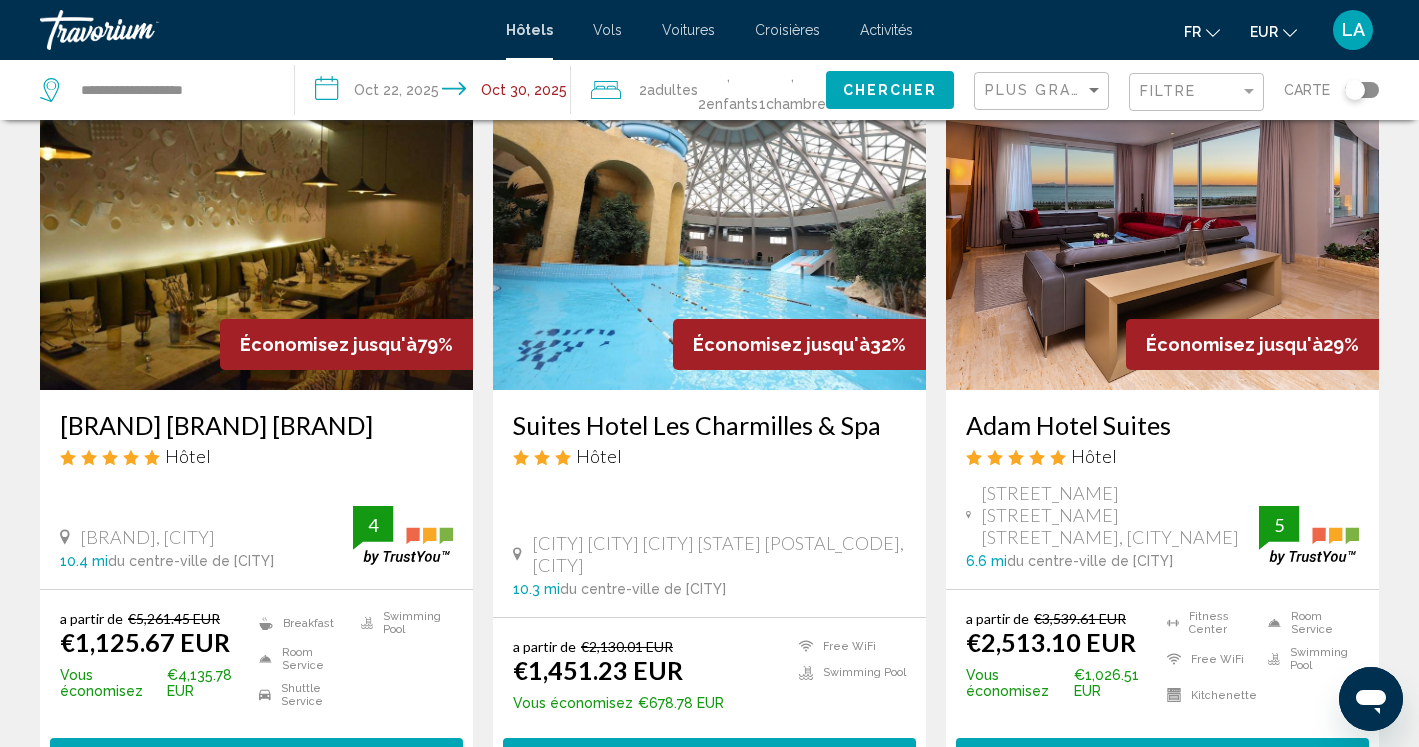 click on "[BRAND] [BRAND] [BRAND]
Hôtel
[BRAND], [CITY] [NUMBER] mi  du centre-ville de [CITY] de l'hôtel 4" at bounding box center [256, 489] 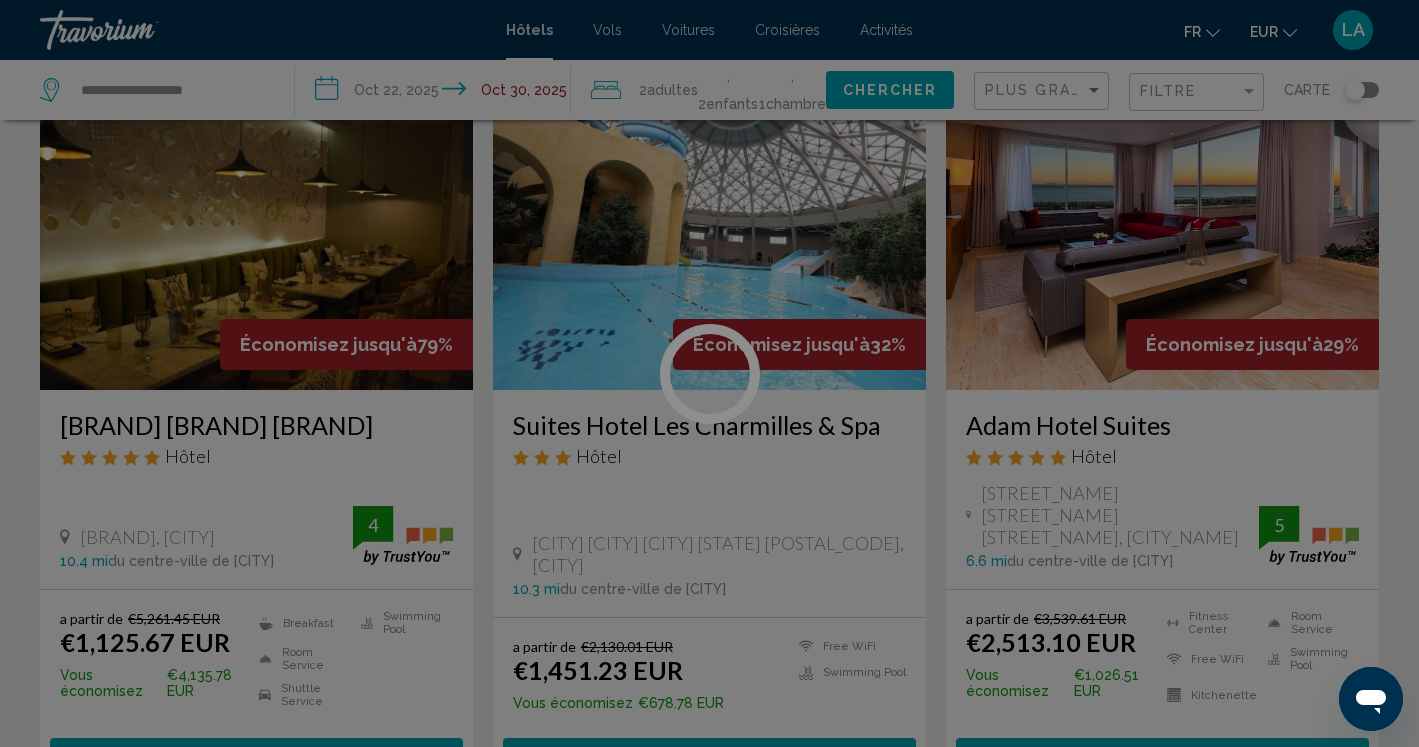scroll, scrollTop: 0, scrollLeft: 0, axis: both 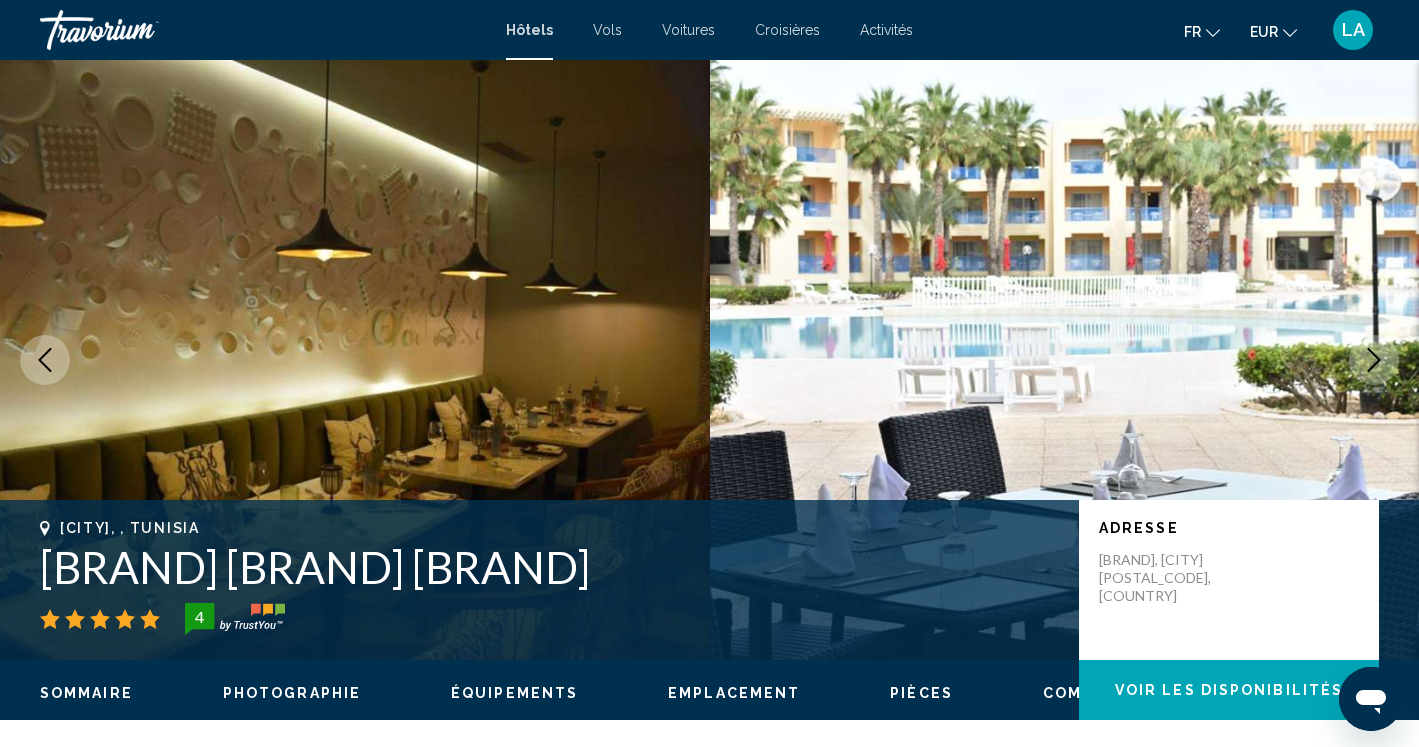 type 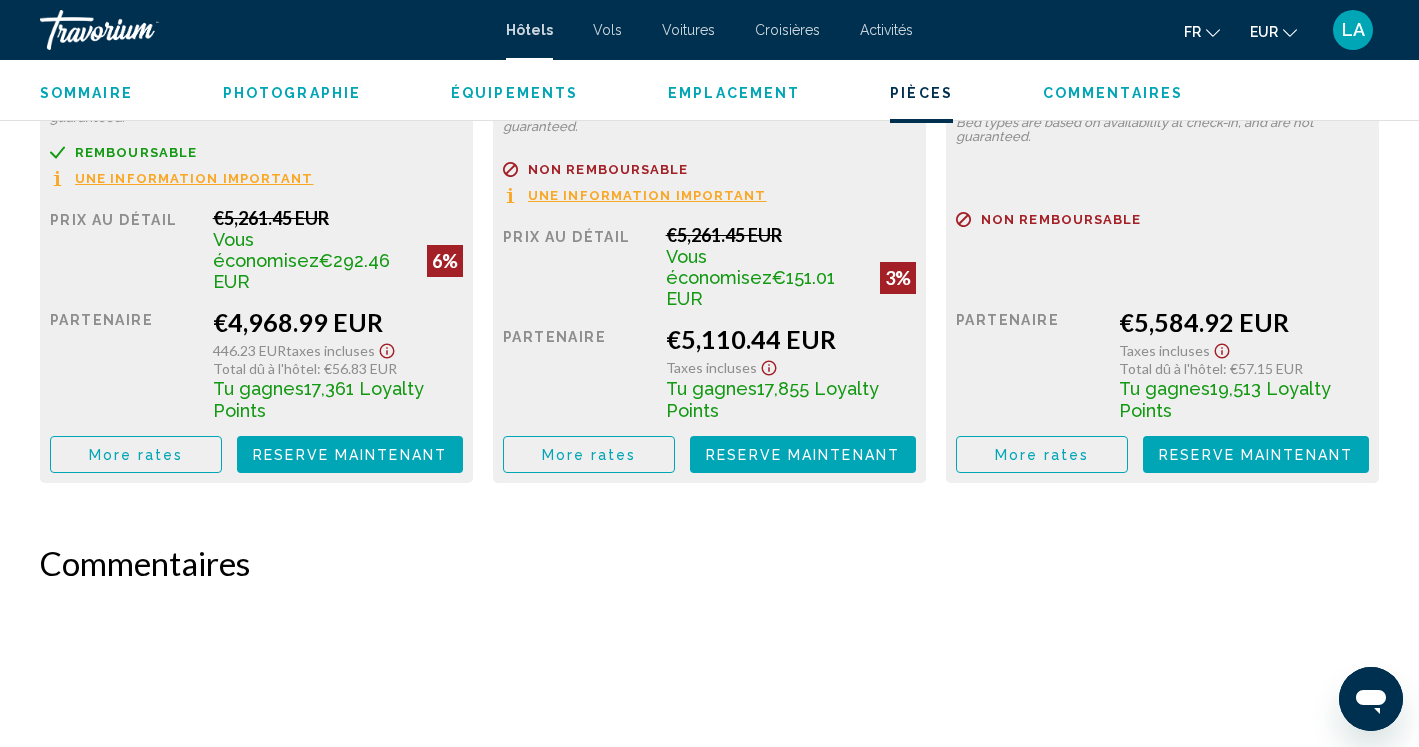 scroll, scrollTop: 5400, scrollLeft: 0, axis: vertical 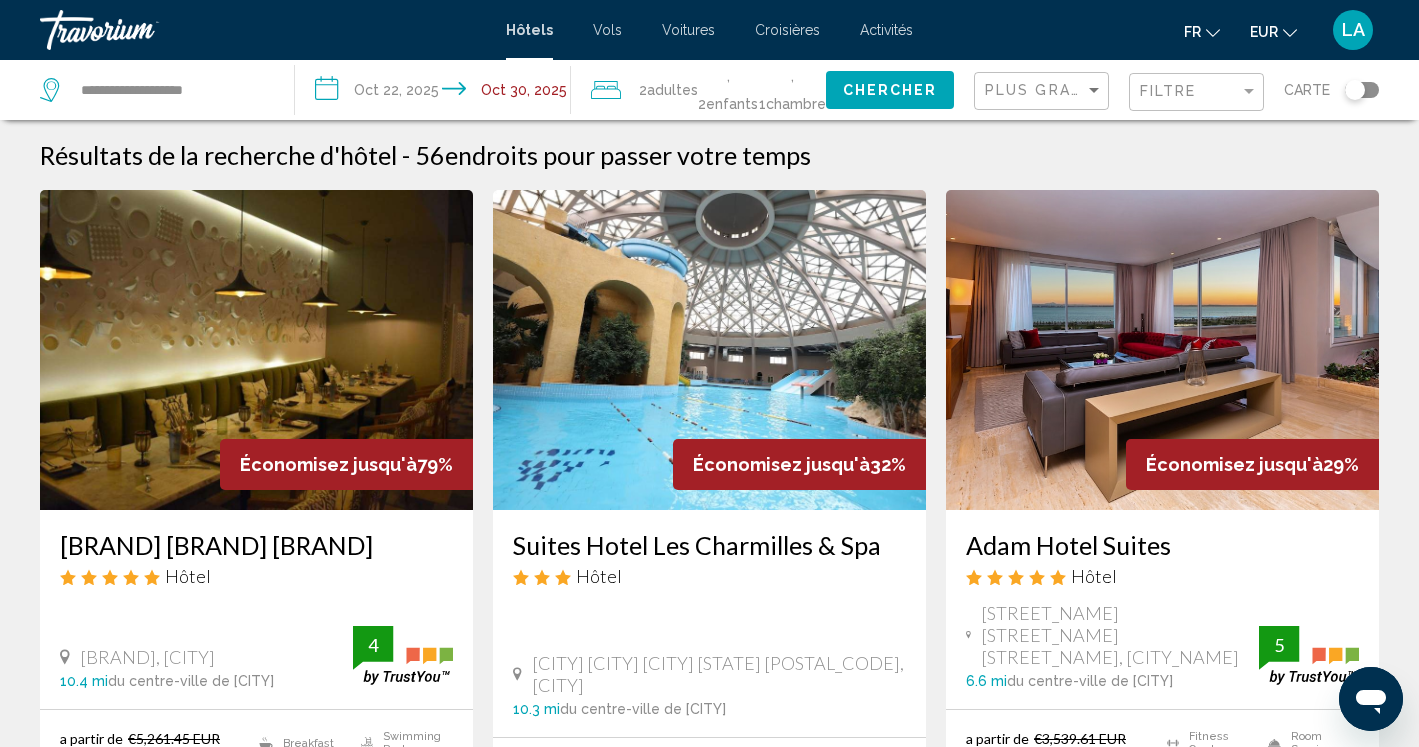 click on "[BRAND] [BRAND] & [BRAND]
Hôtel" at bounding box center (709, 566) 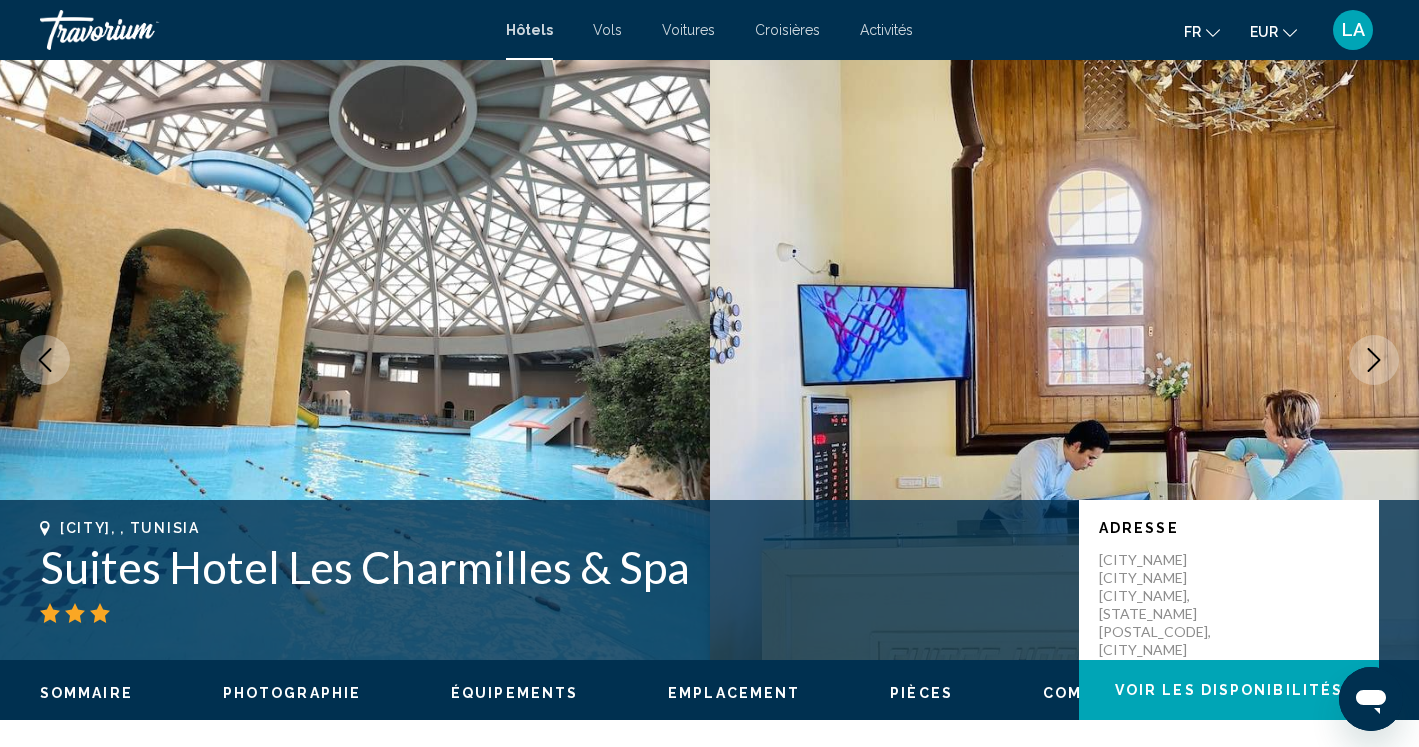 type 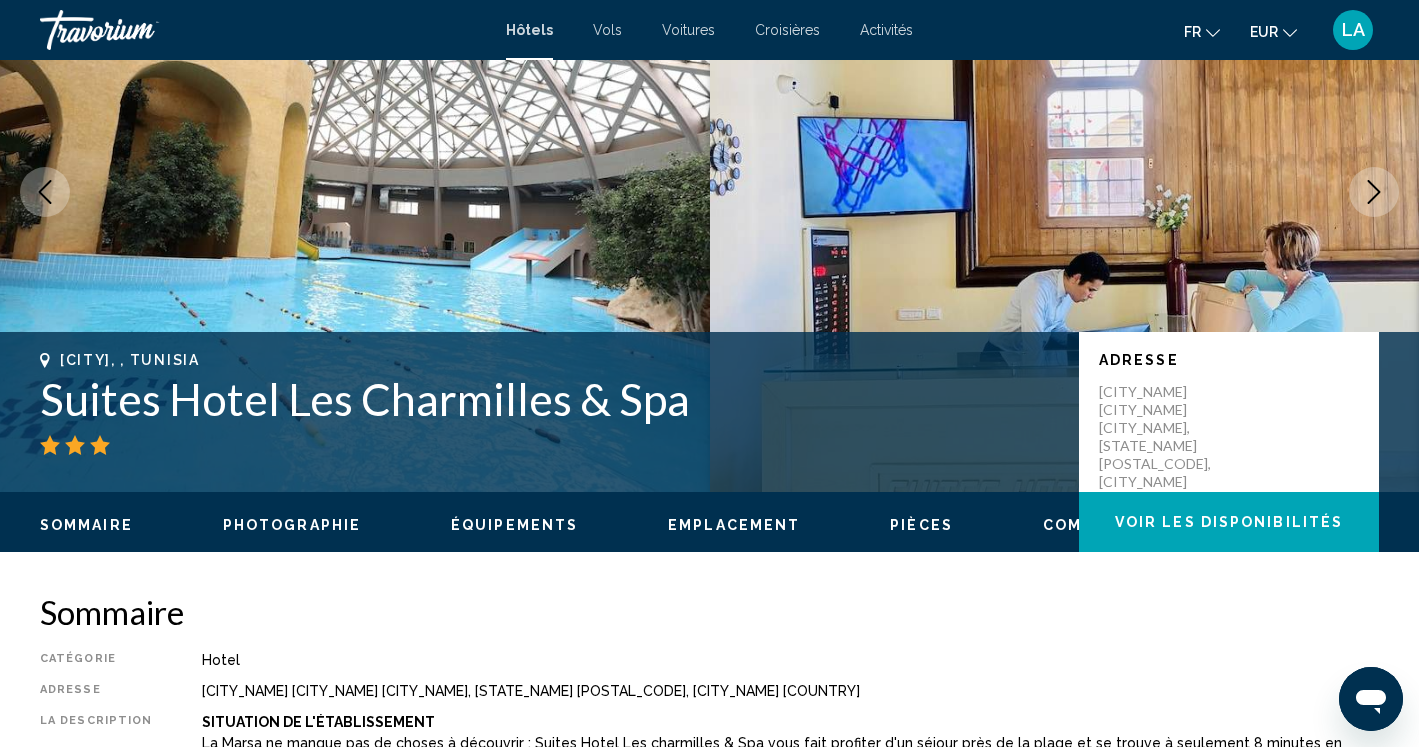 scroll, scrollTop: 160, scrollLeft: 0, axis: vertical 